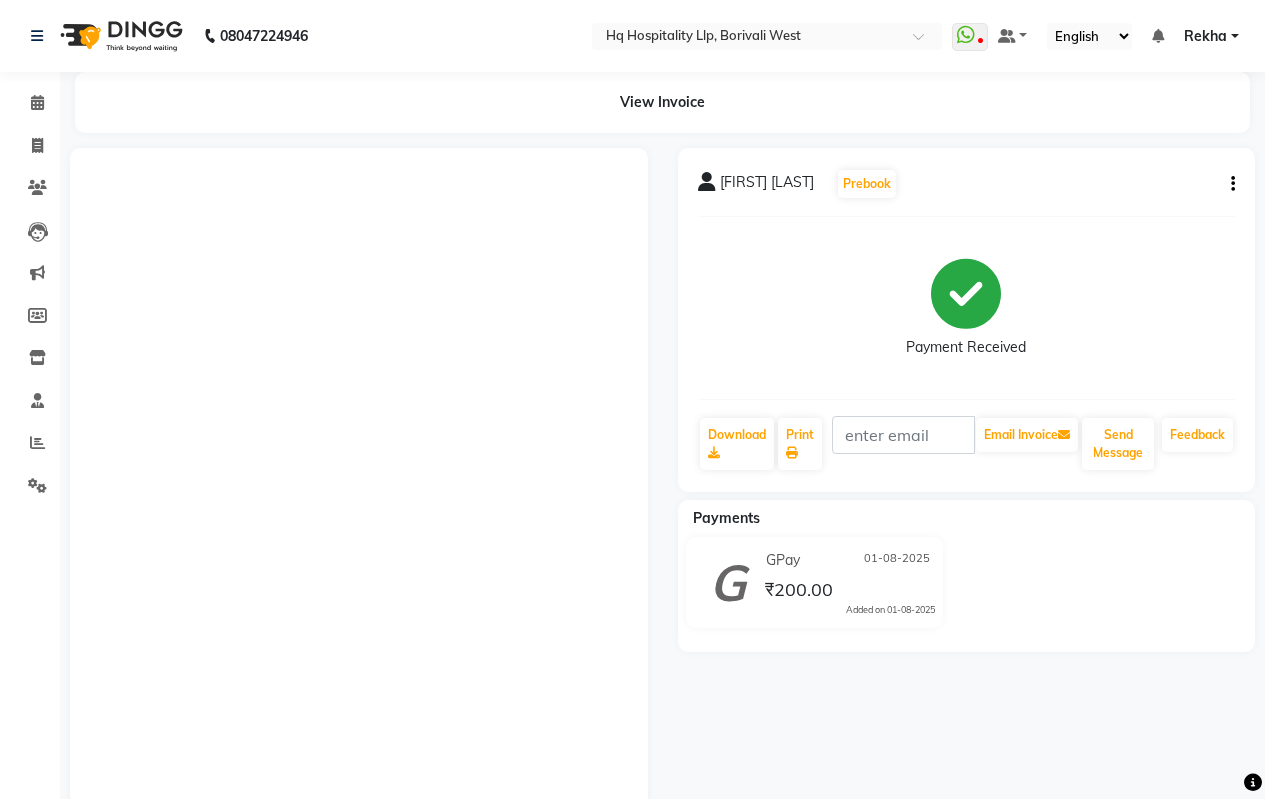 scroll, scrollTop: 0, scrollLeft: 0, axis: both 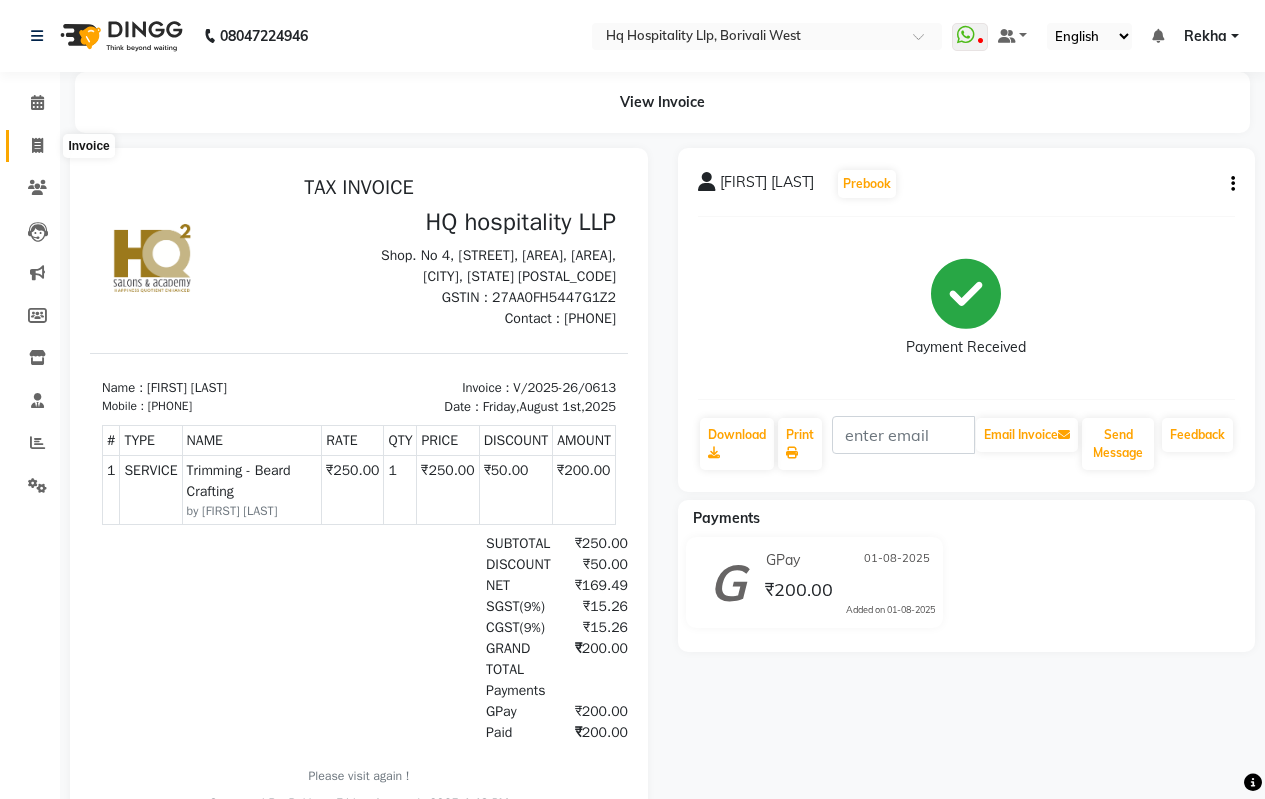 click 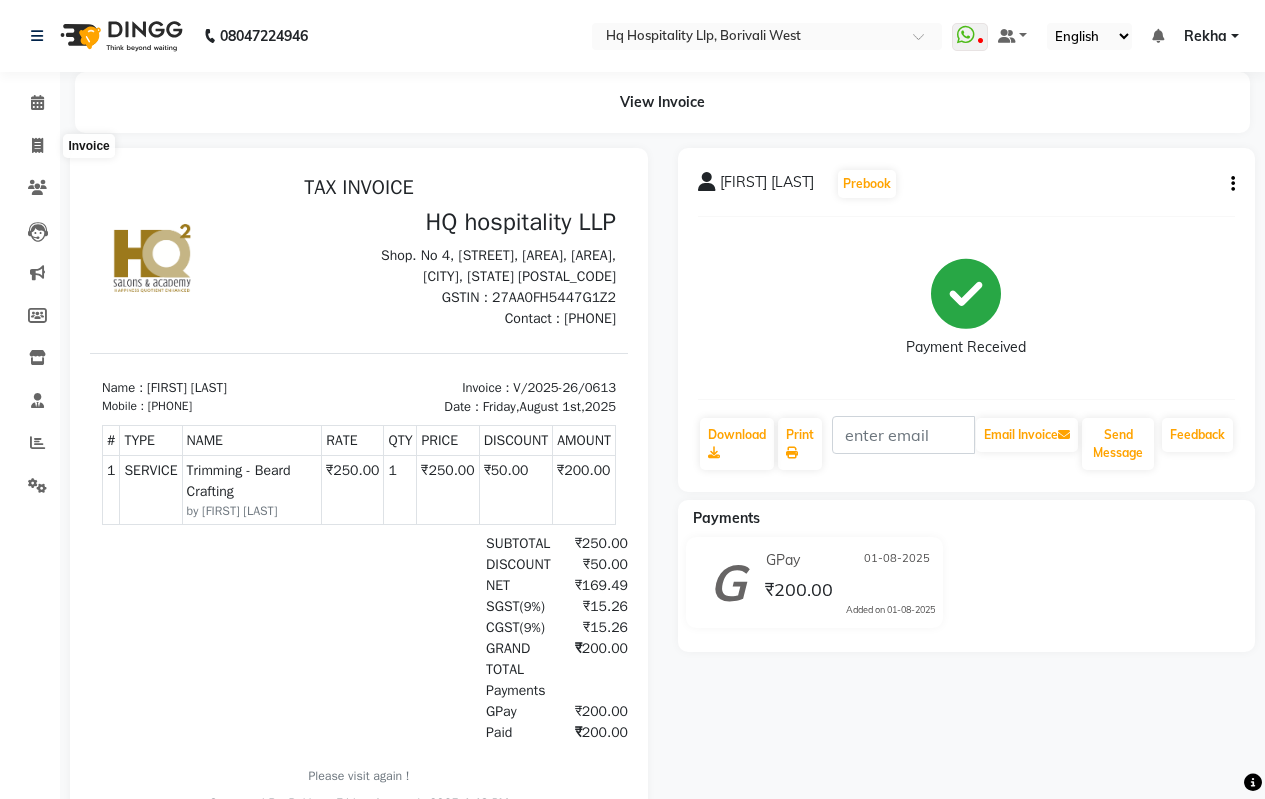 select on "7197" 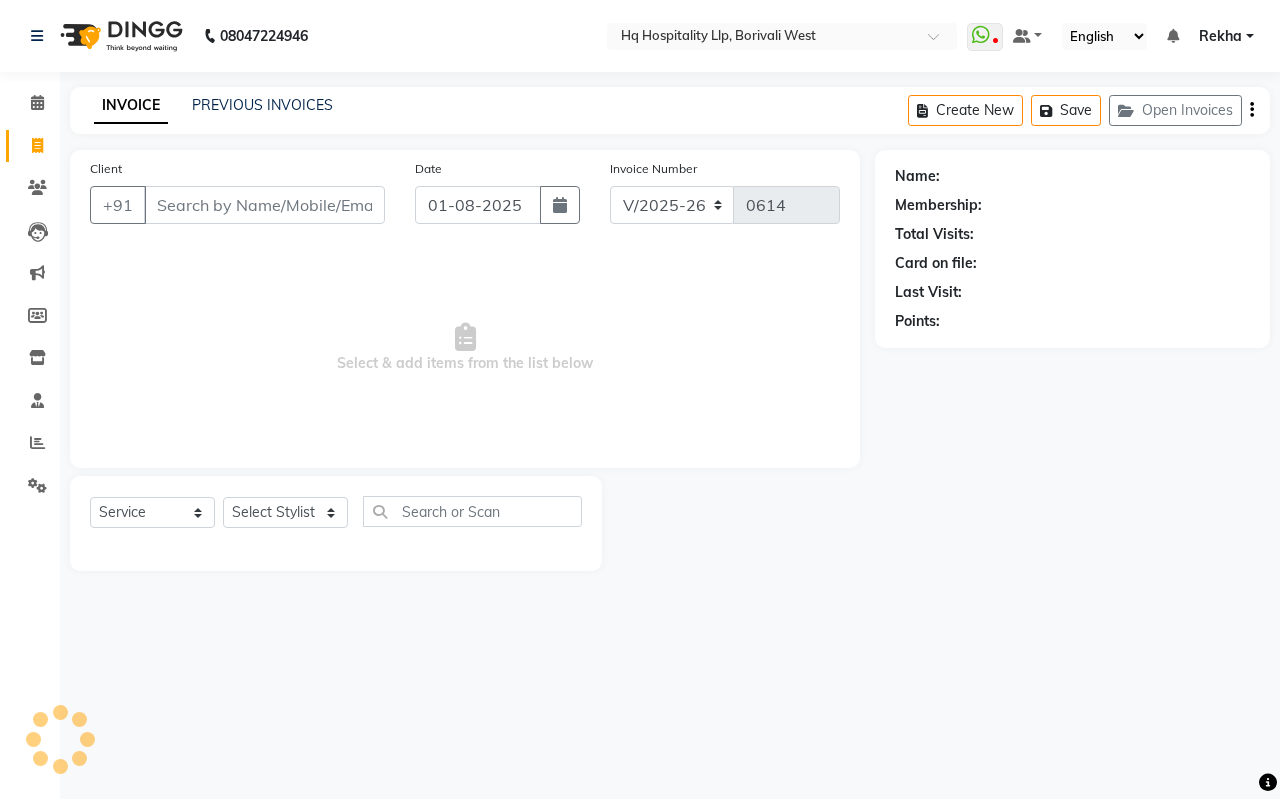 click on "Client" at bounding box center (264, 205) 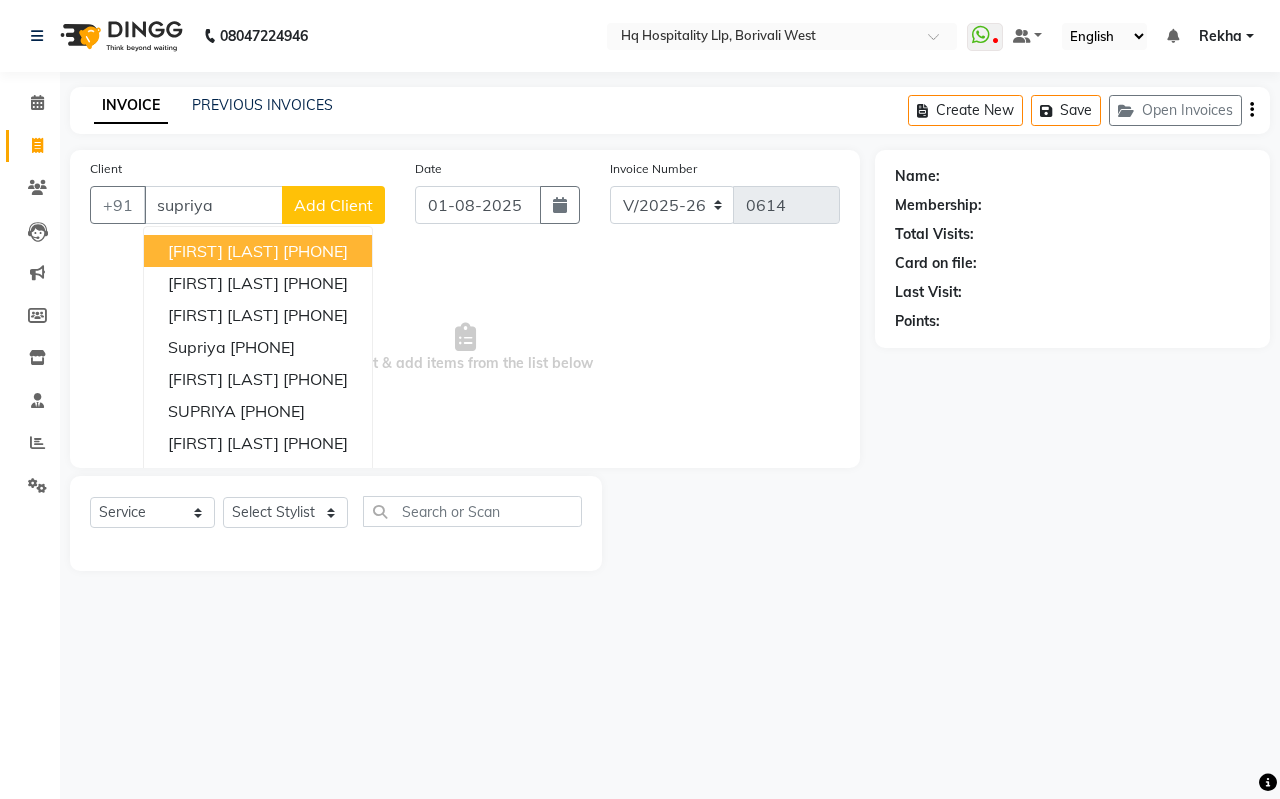 click on "supriya" at bounding box center [213, 205] 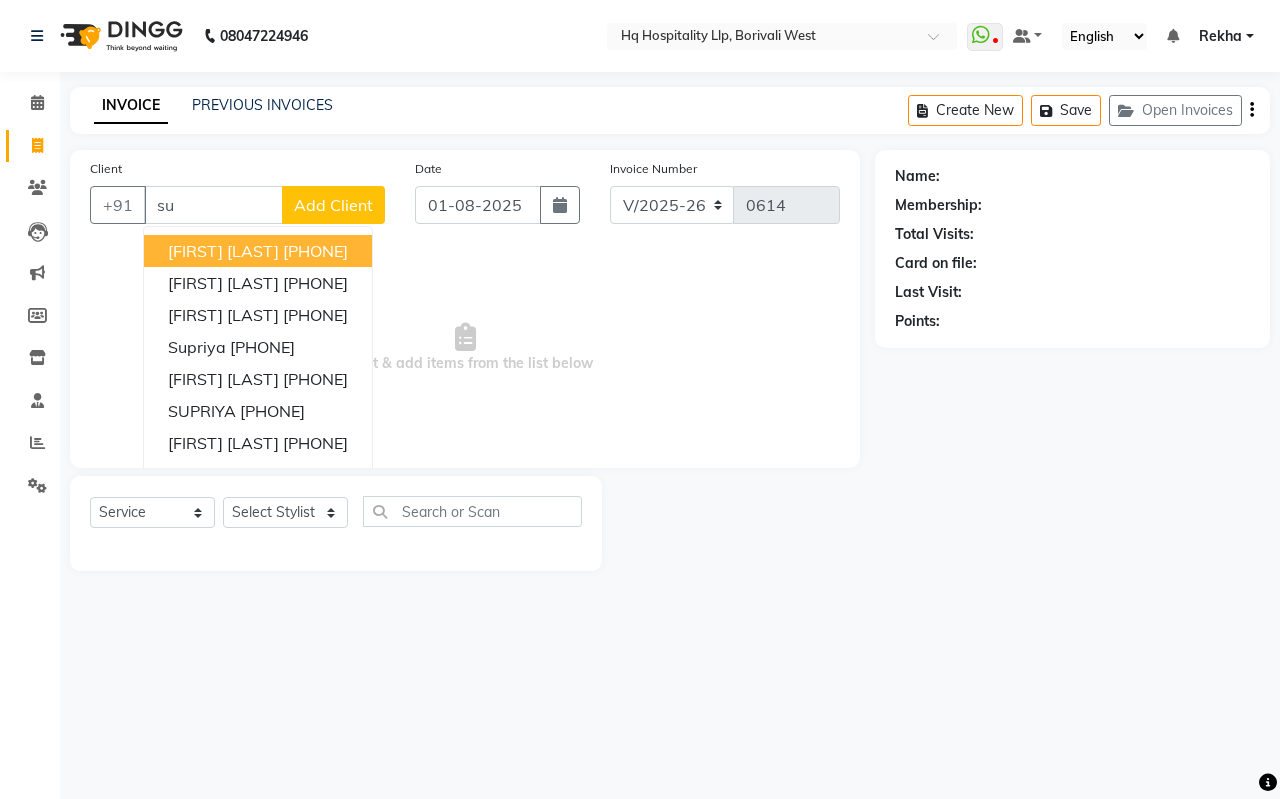 type on "s" 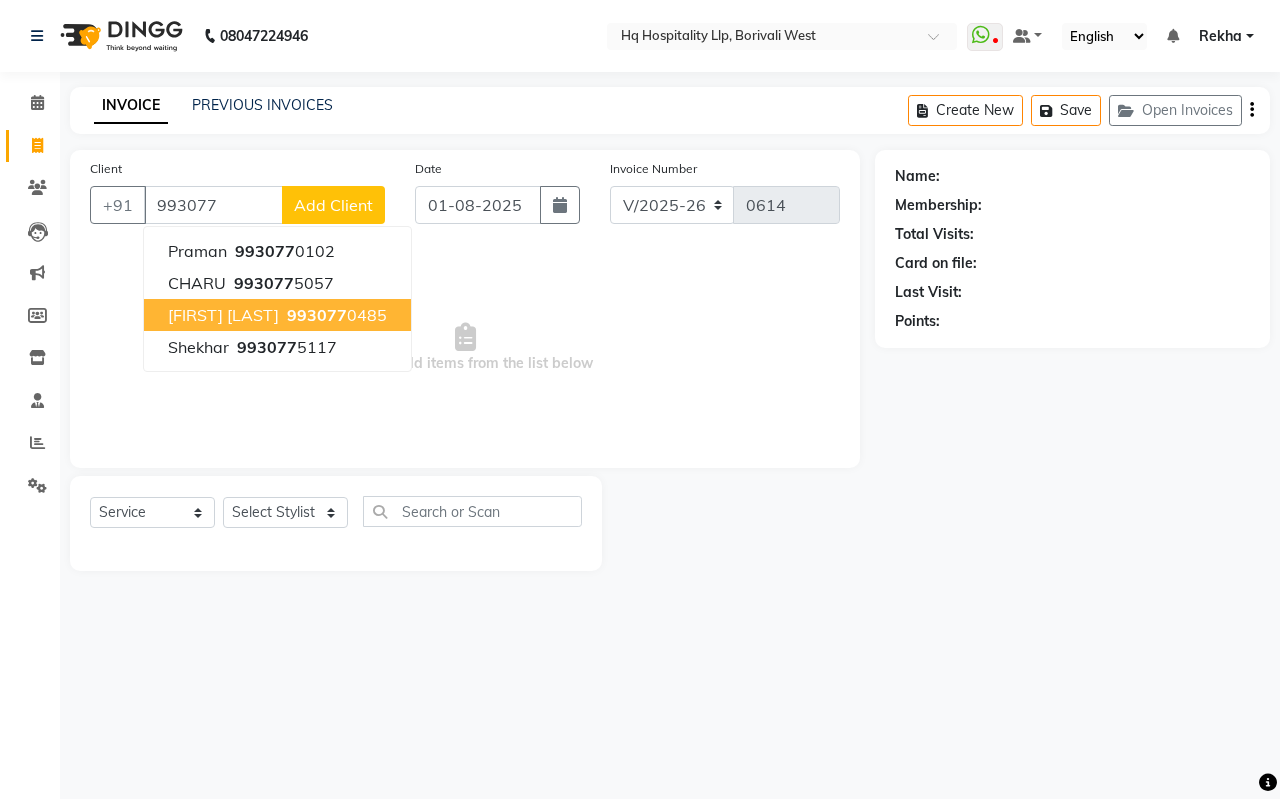 click on "[FIRST] [LAST]   [PHONE]" at bounding box center [277, 315] 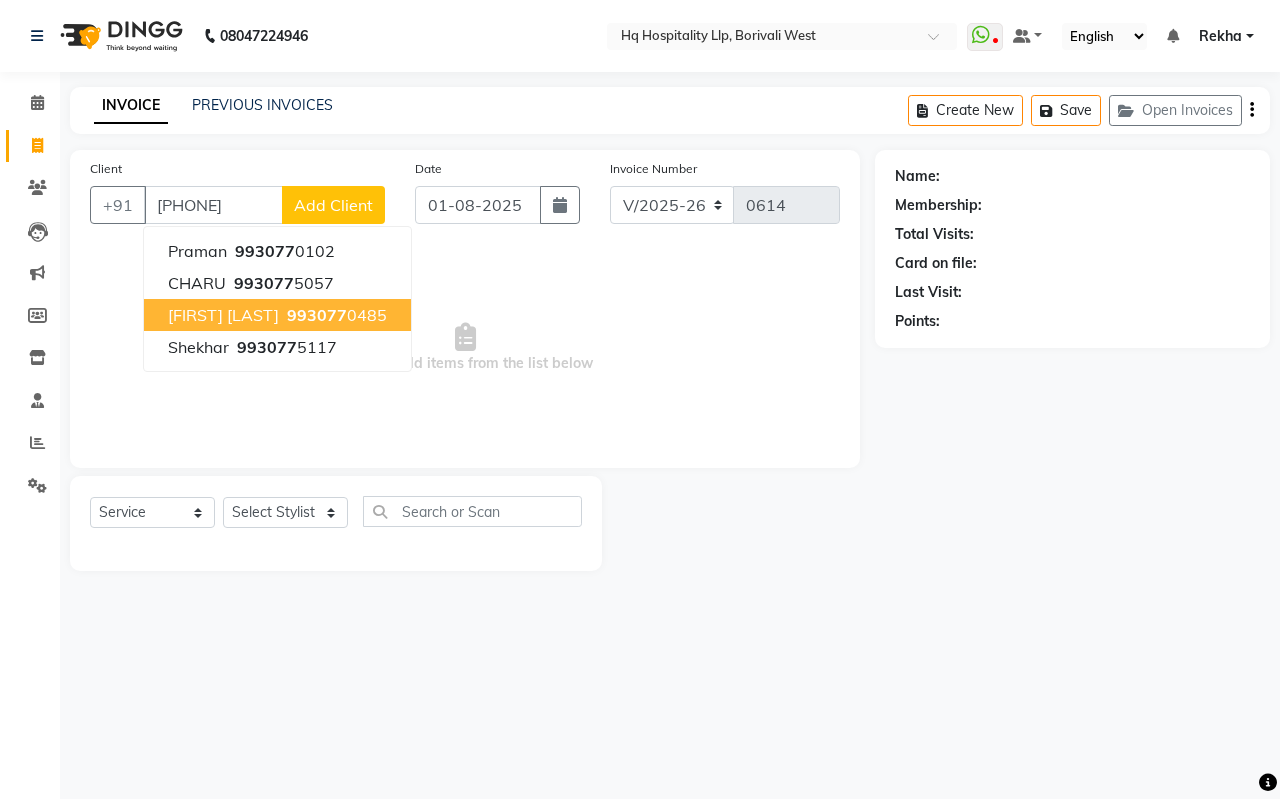 type on "[PHONE]" 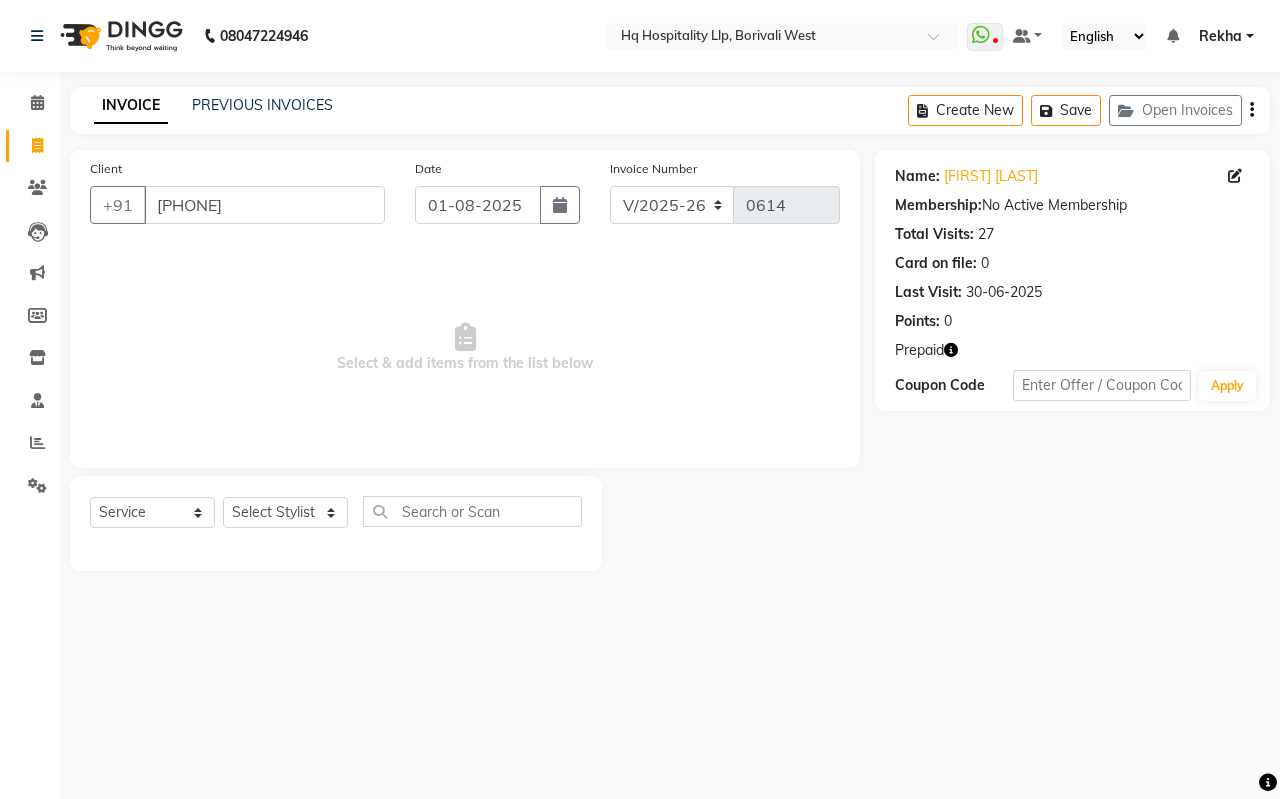 click 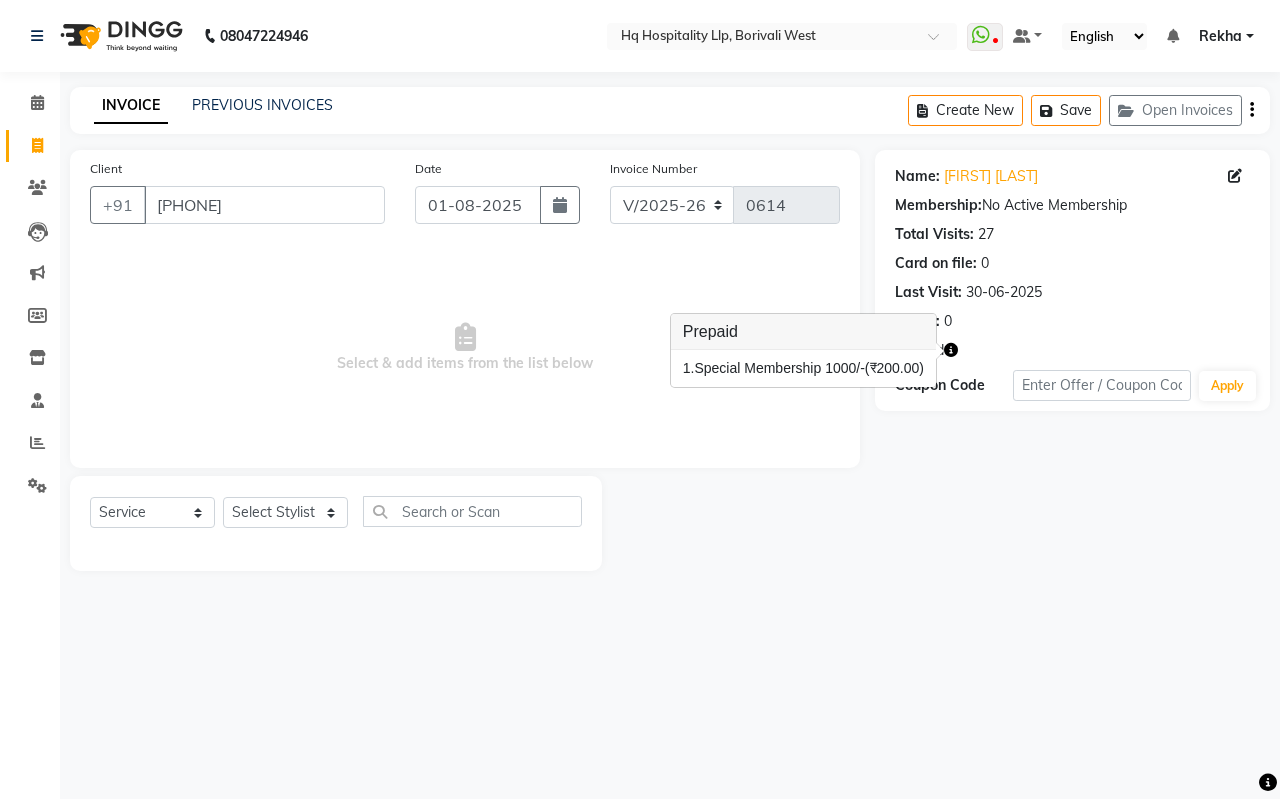 click on "Select & add items from the list below" at bounding box center (465, 348) 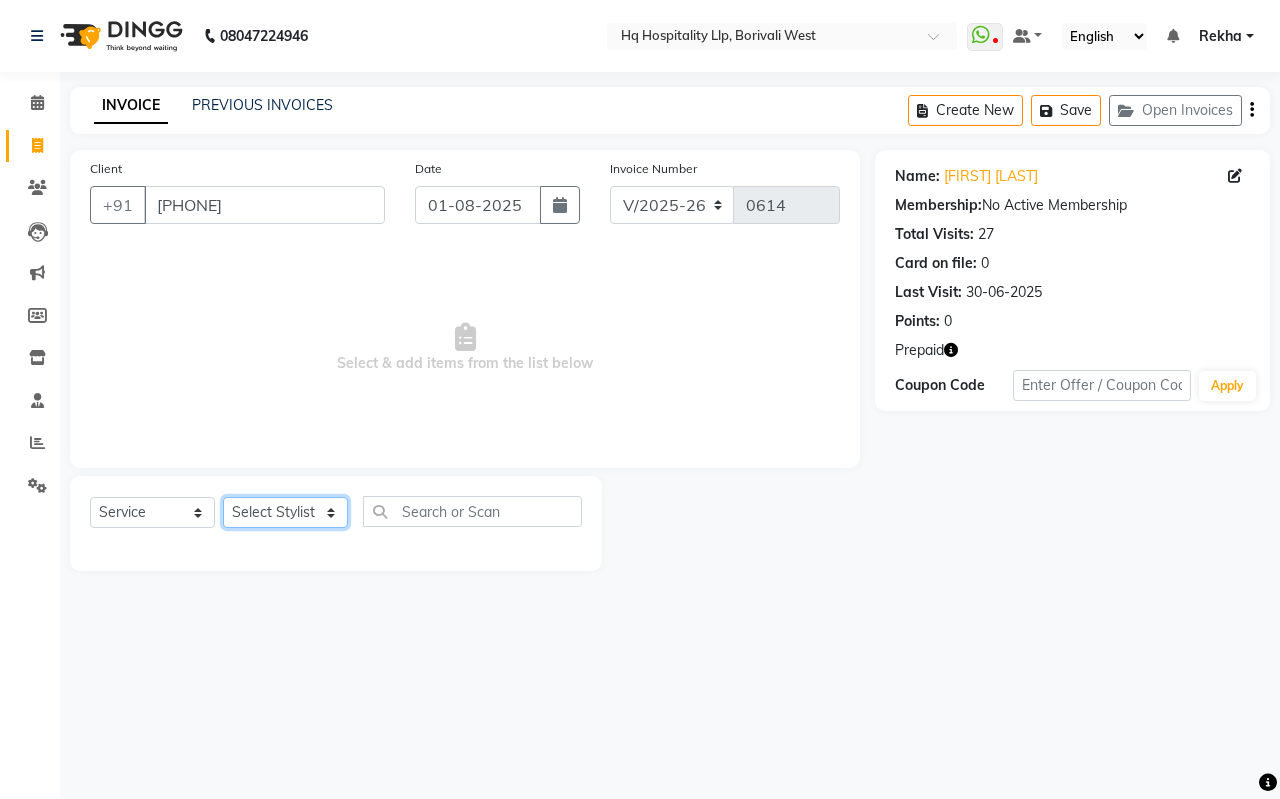 click on "Select Stylist [PERSON]  Manager [PERSON] [PERSON] Old Staff [PERSON] [PERSON] [PERSON] [PERSON] [PERSON] [PERSON] [PERSON]" 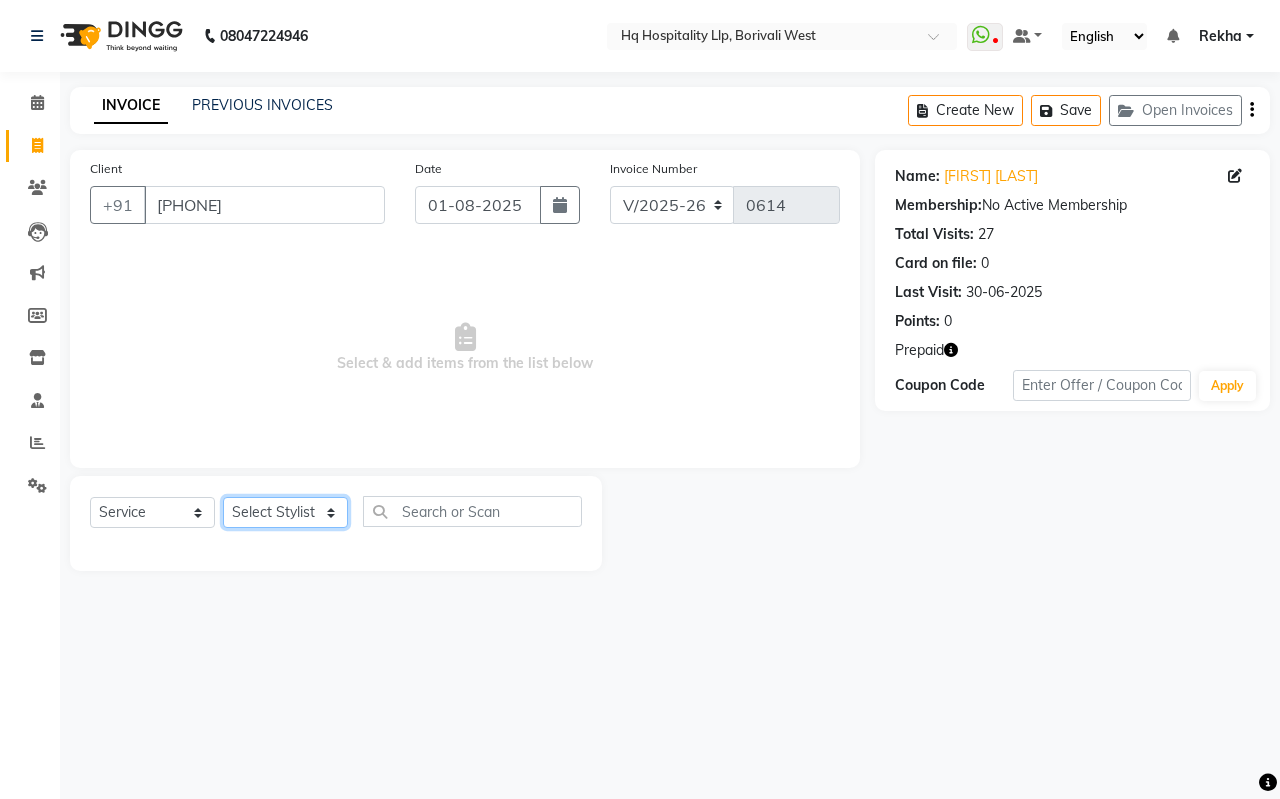 select on "61253" 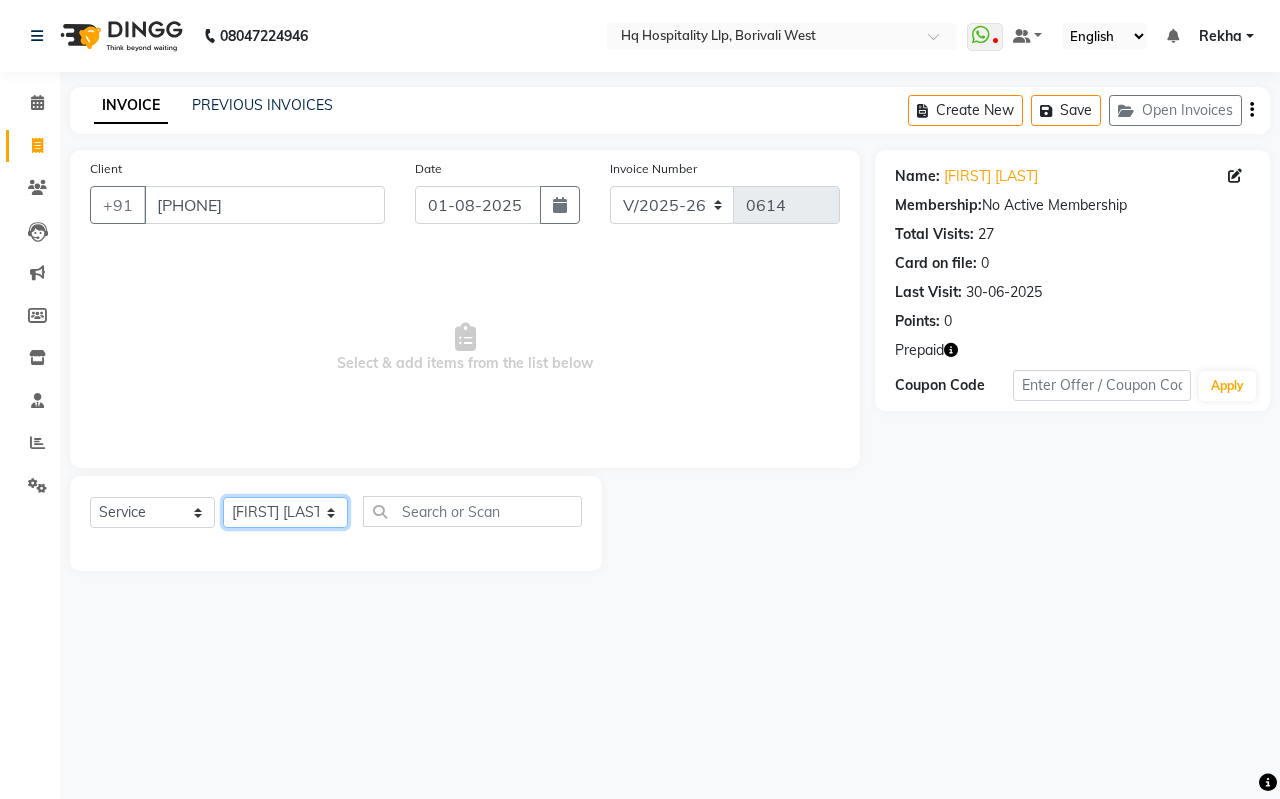 click on "Select Stylist [PERSON]  Manager [PERSON] [PERSON] Old Staff [PERSON] [PERSON] [PERSON] [PERSON] [PERSON] [PERSON] [PERSON]" 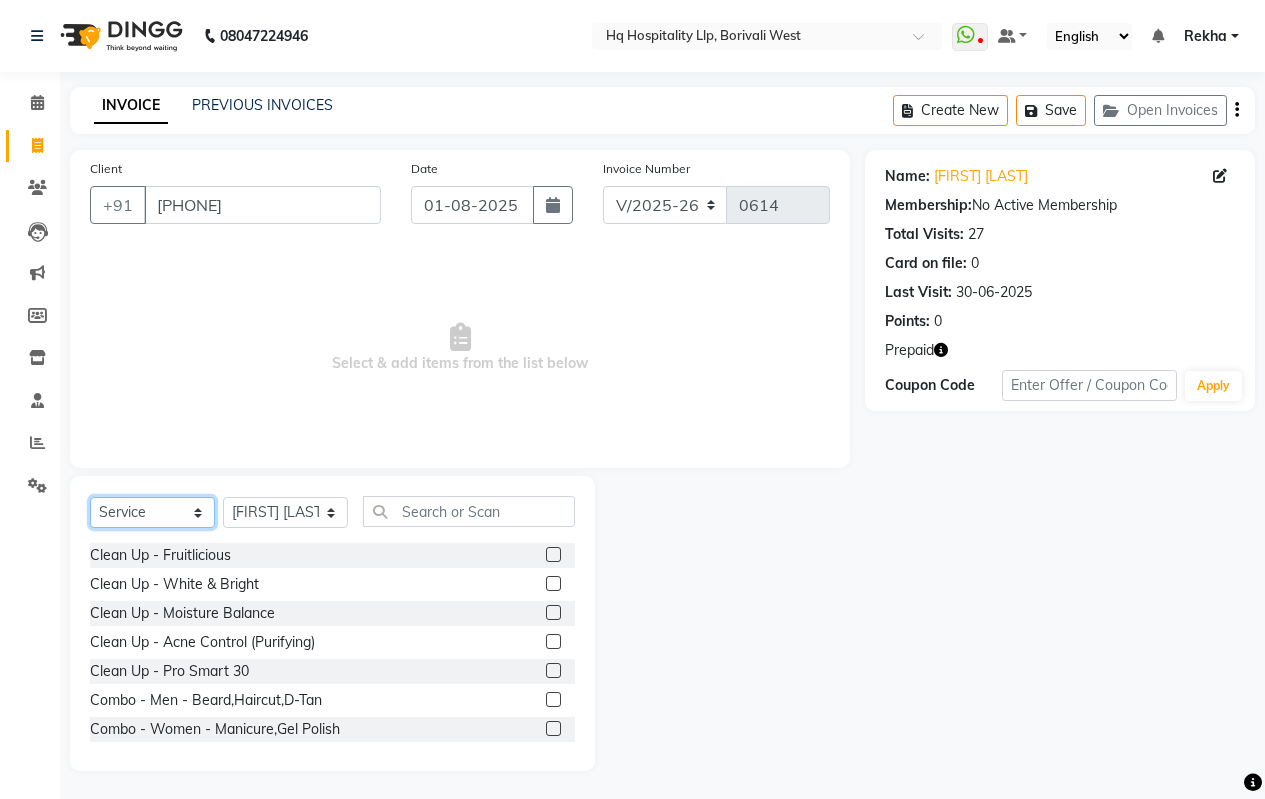 click on "Select  Service  Product  Membership  Package Voucher Prepaid Gift Card" 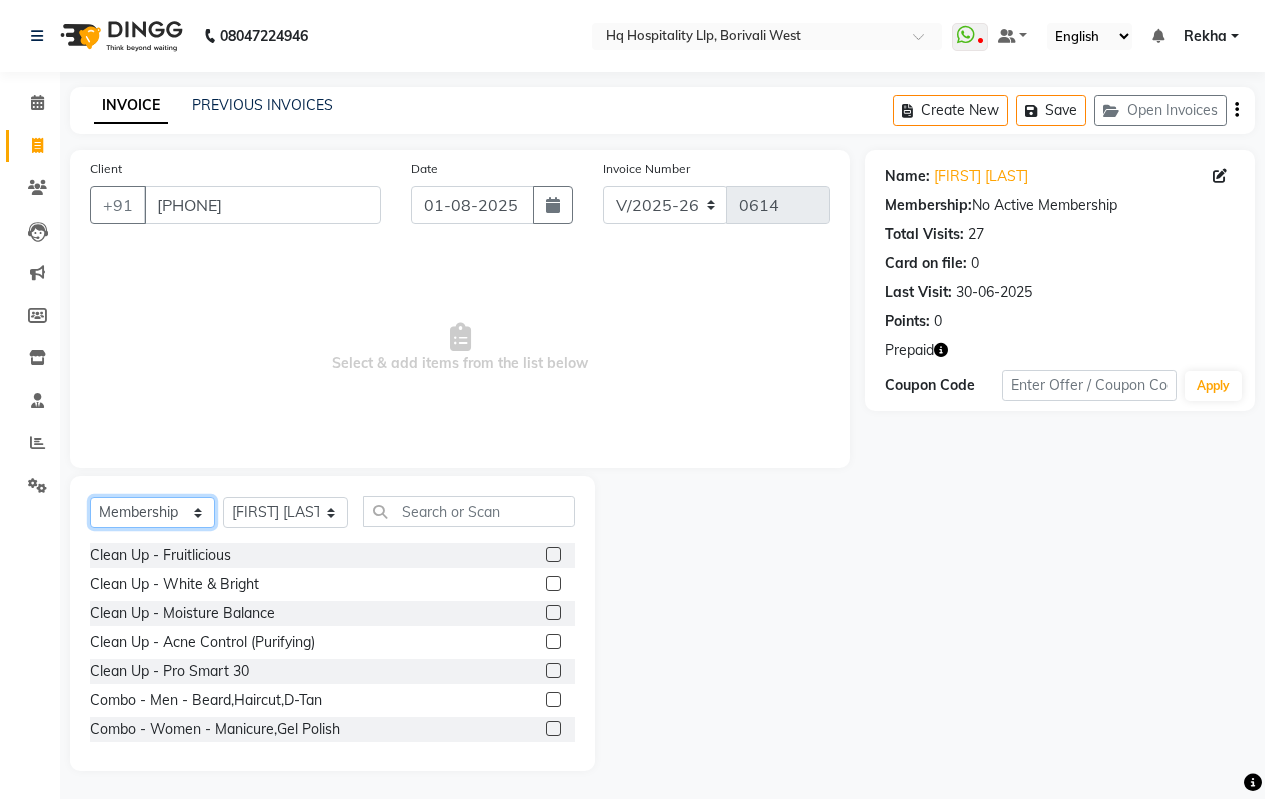 click on "Select  Service  Product  Membership  Package Voucher Prepaid Gift Card" 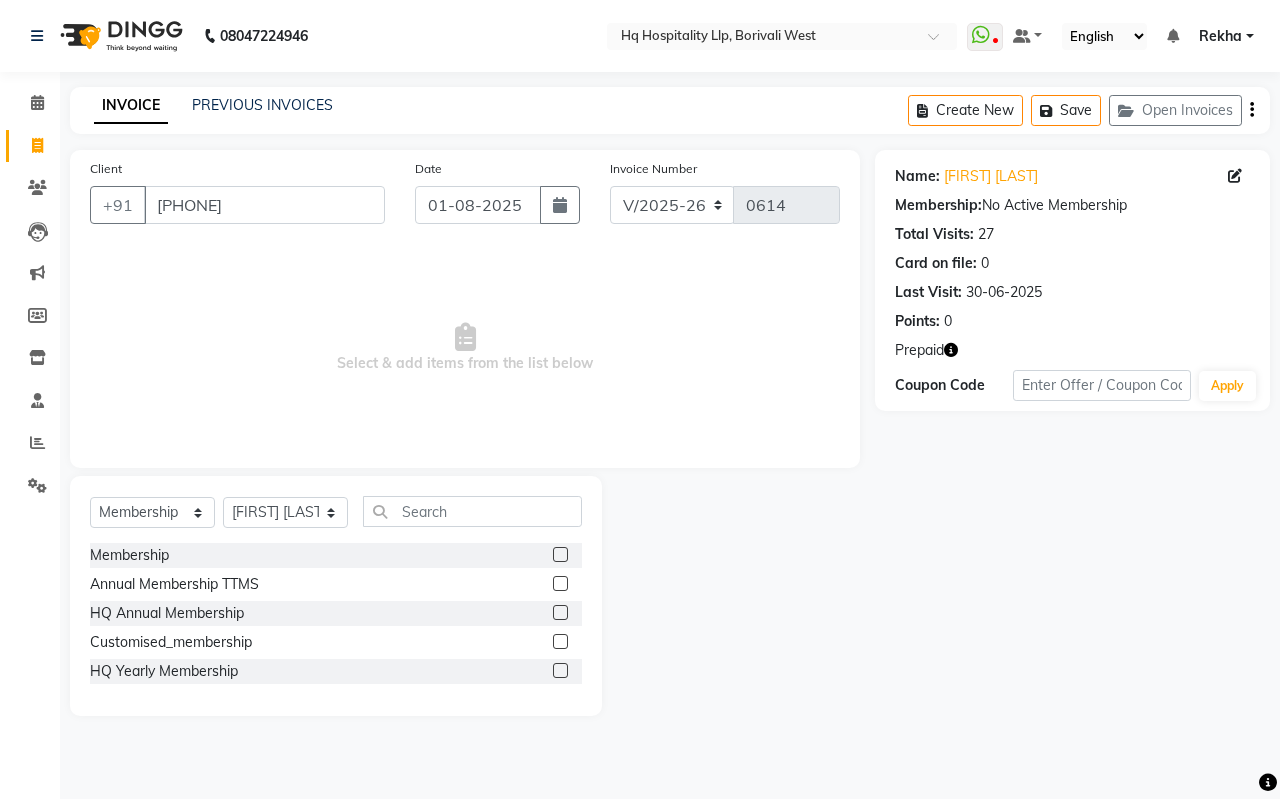 click 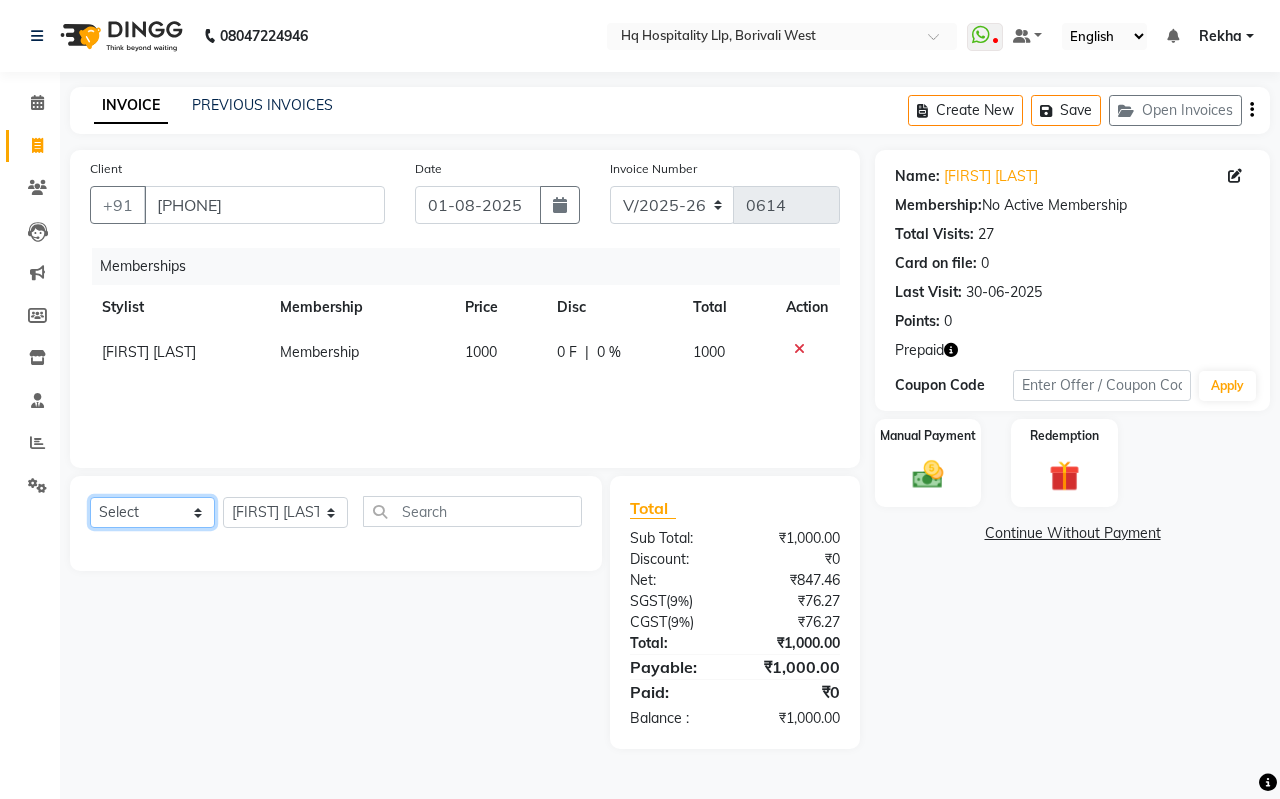 click on "Select  Service  Product  Package Voucher Prepaid Gift Card" 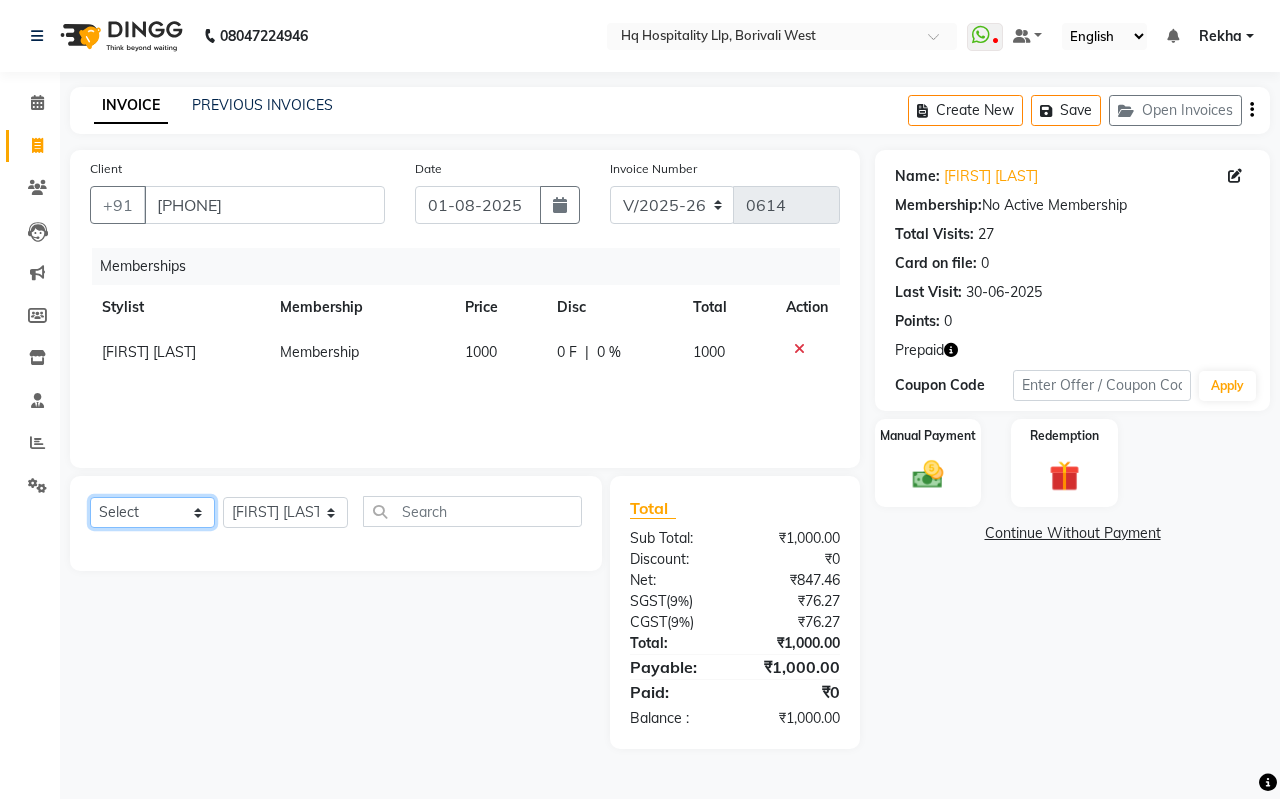 select on "service" 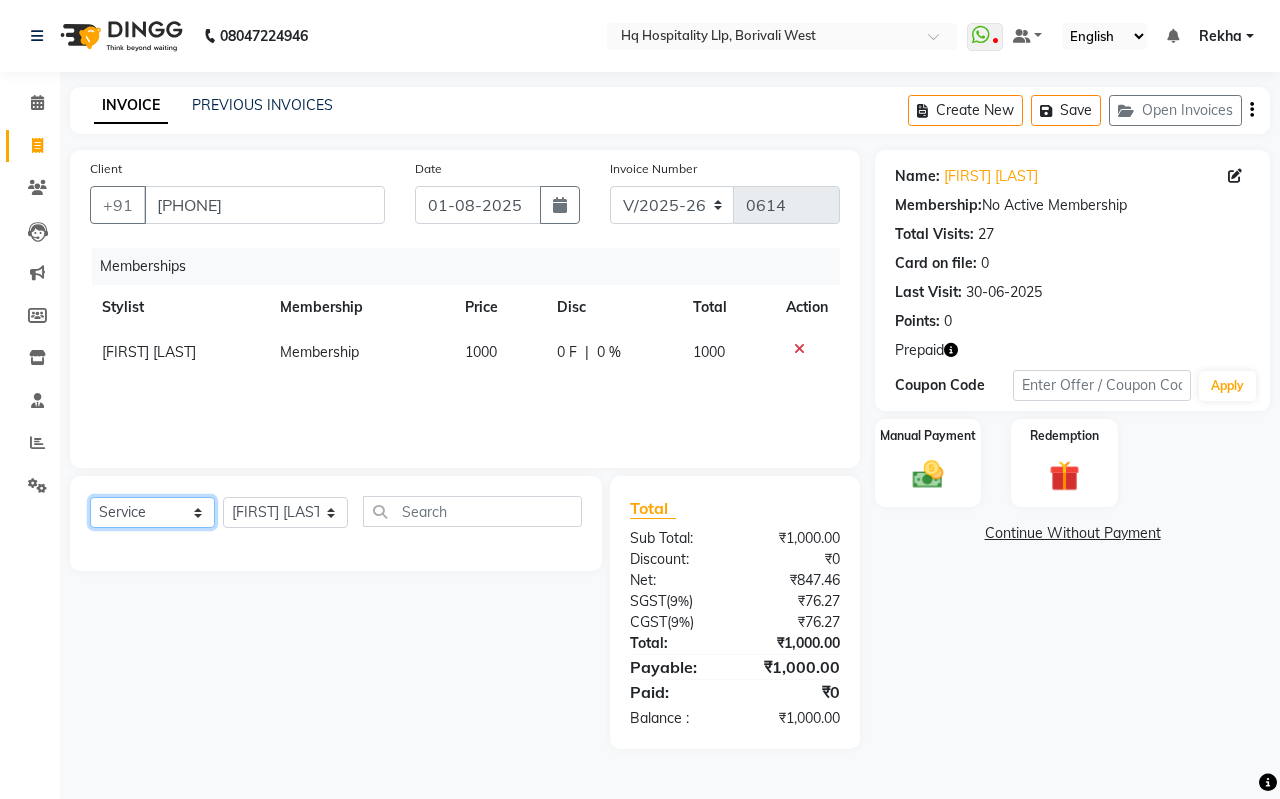 click on "Select  Service  Product  Package Voucher Prepaid Gift Card" 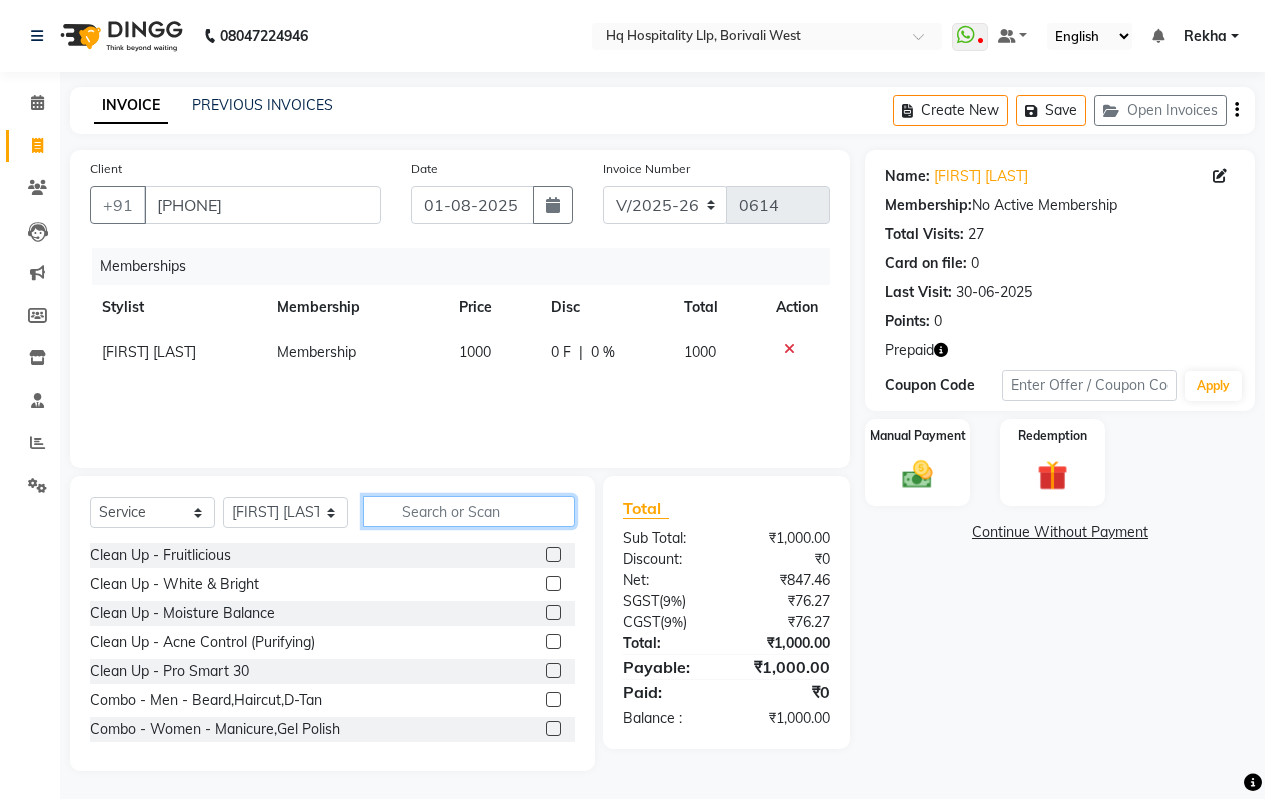 drag, startPoint x: 448, startPoint y: 517, endPoint x: 433, endPoint y: 521, distance: 15.524175 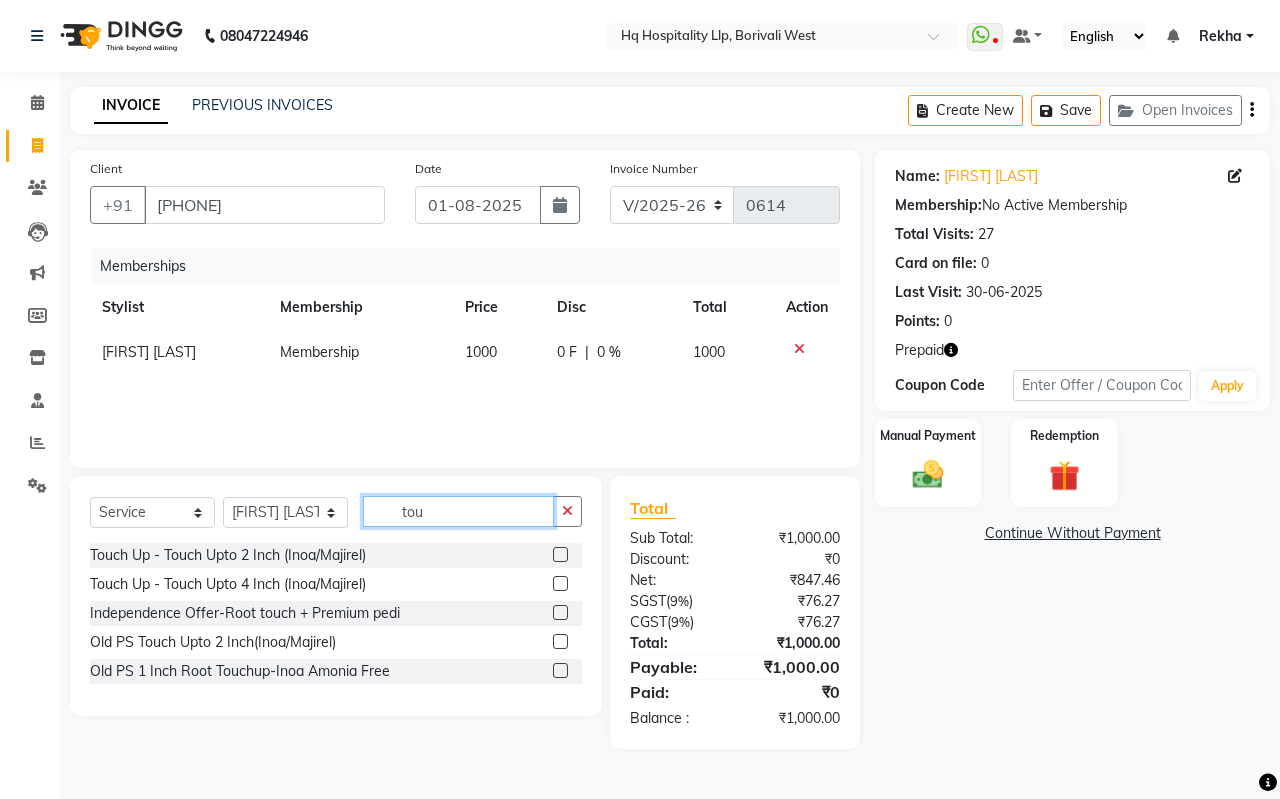 type on "tou" 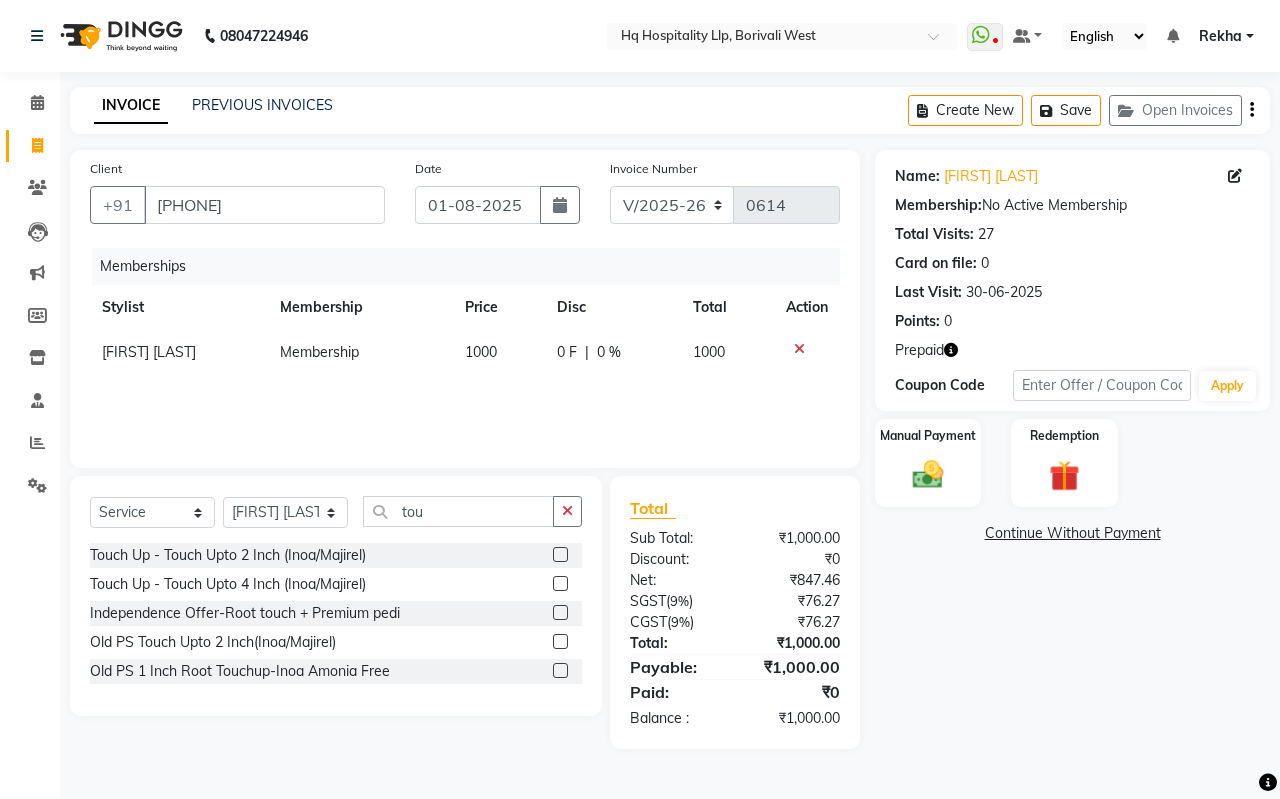 click 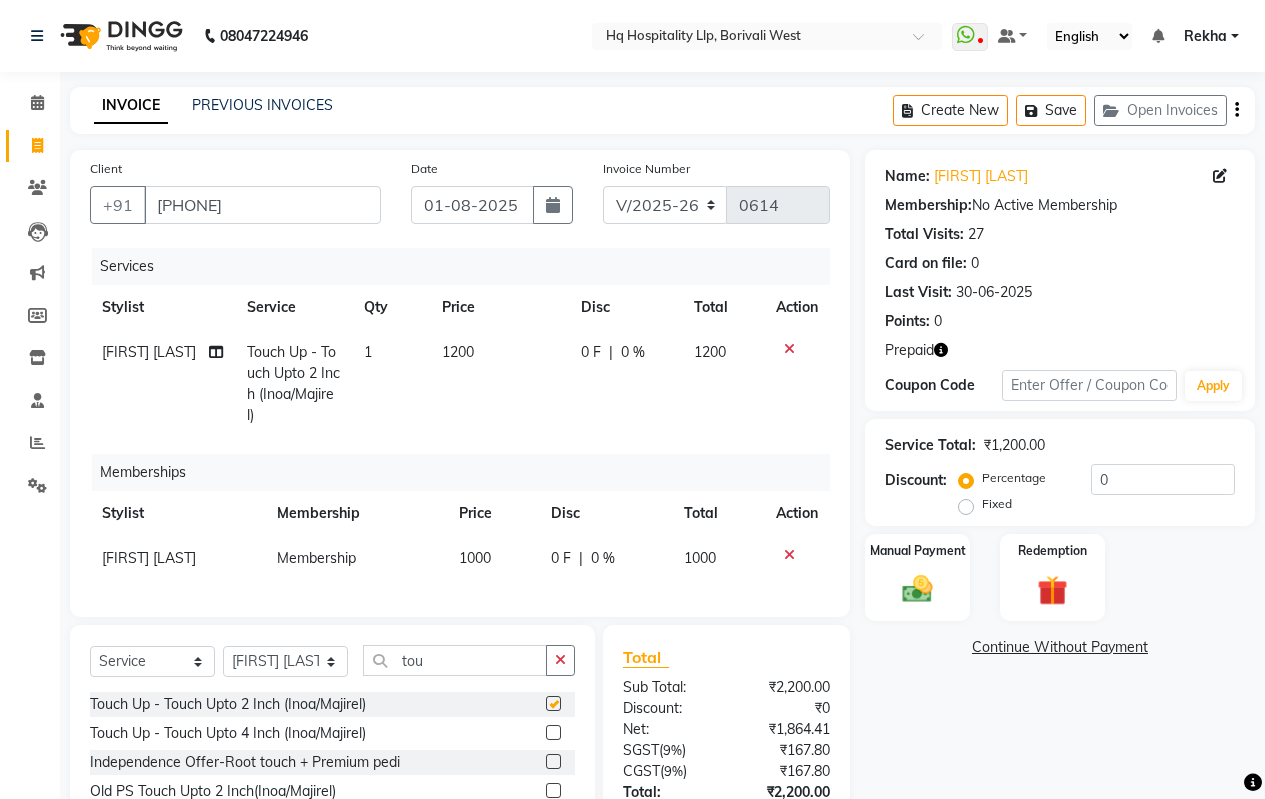 checkbox on "false" 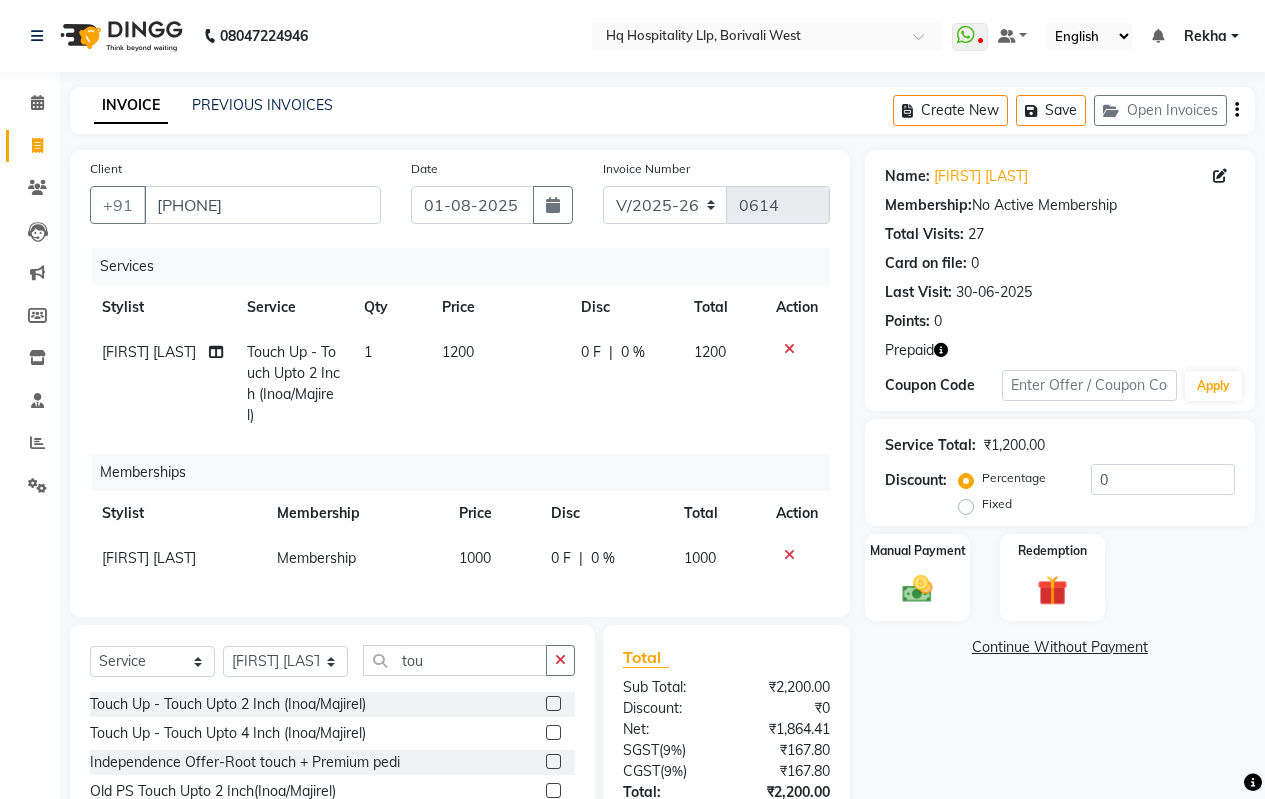 click on "1200" 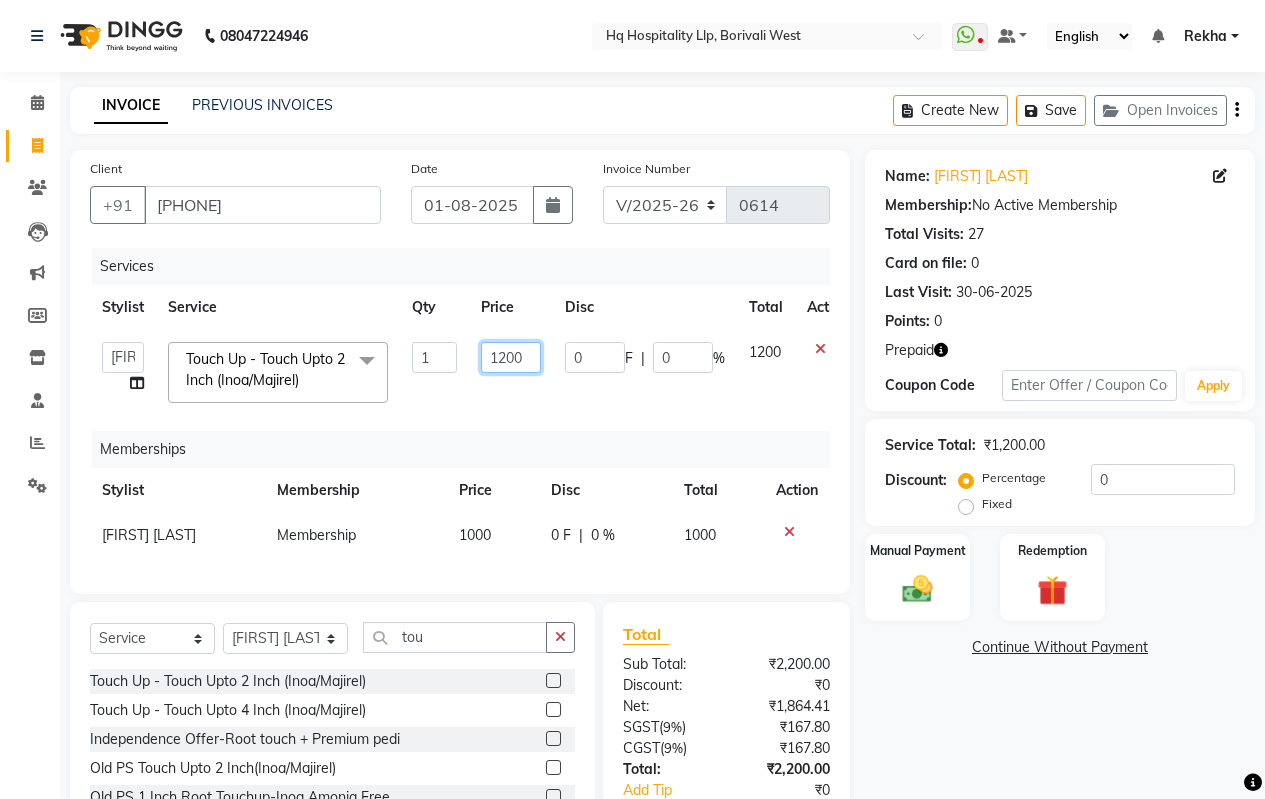 click on "1200" 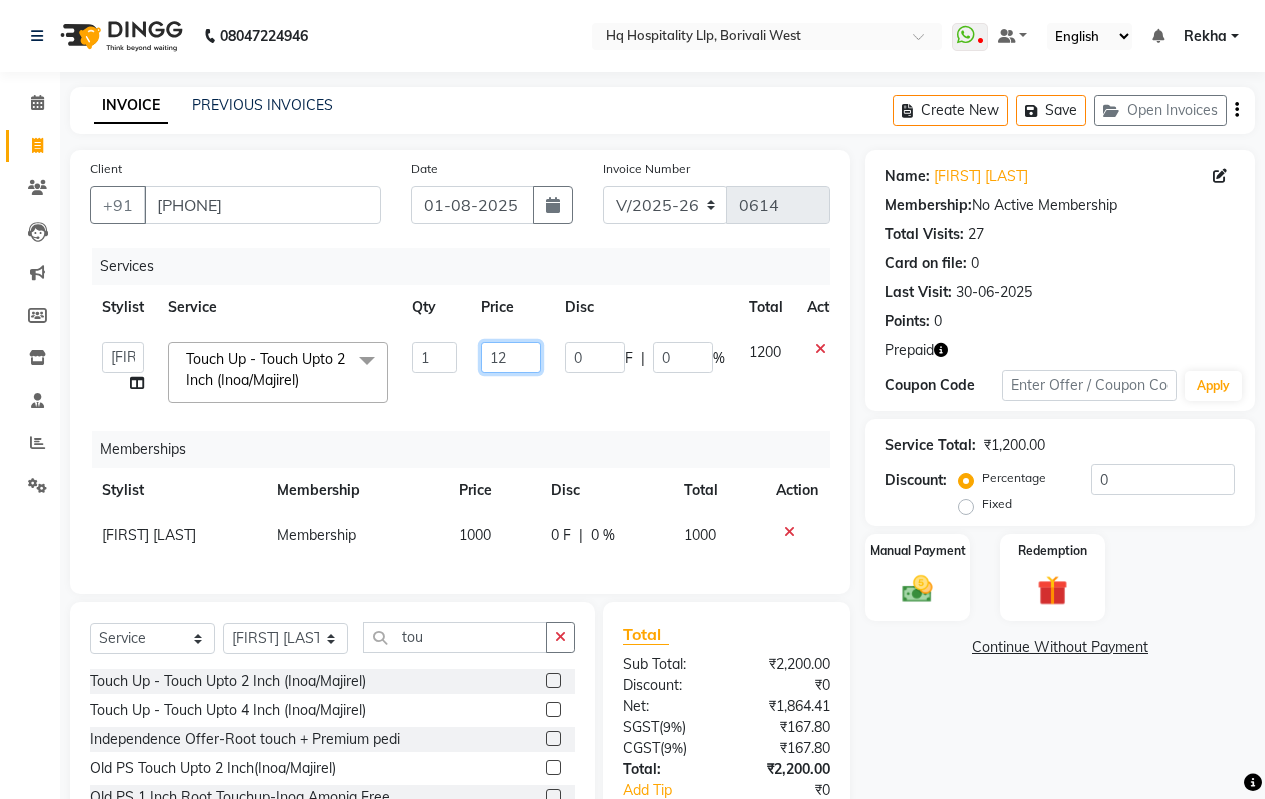 type on "1" 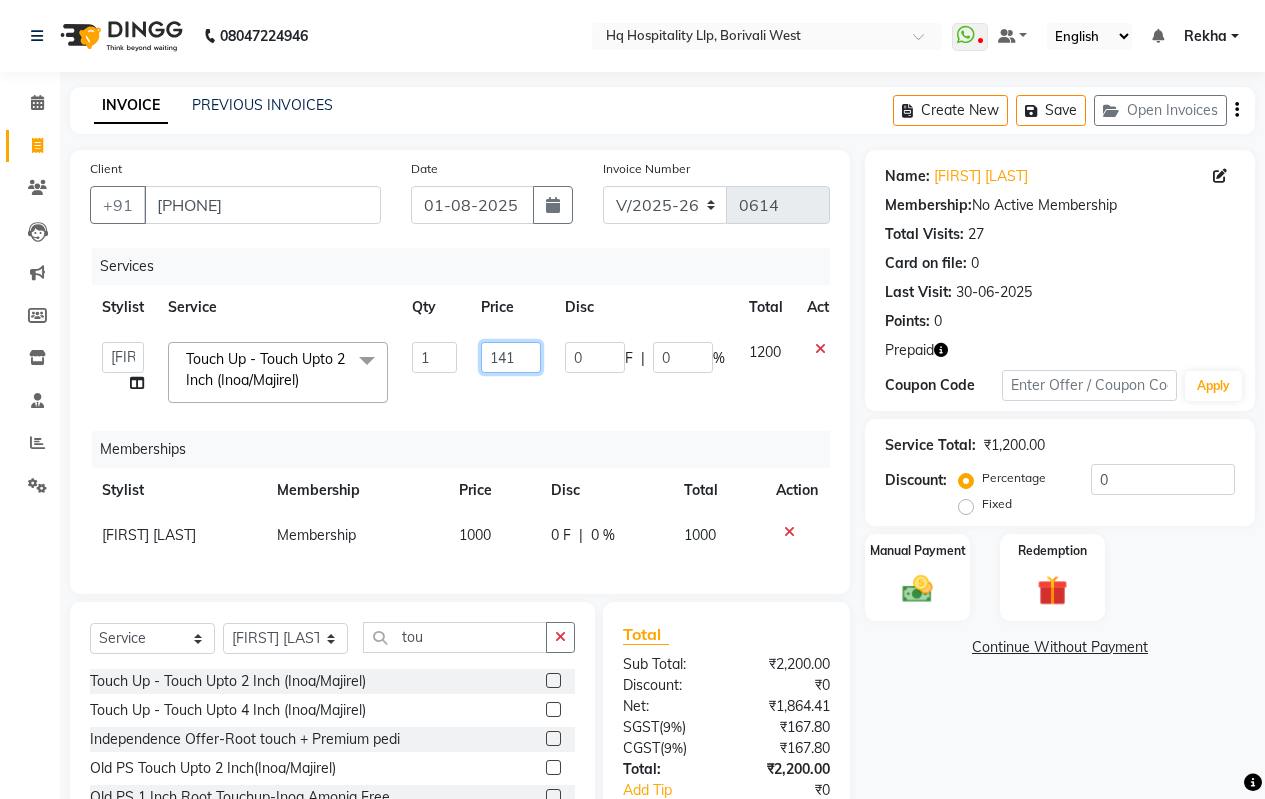 type on "1416" 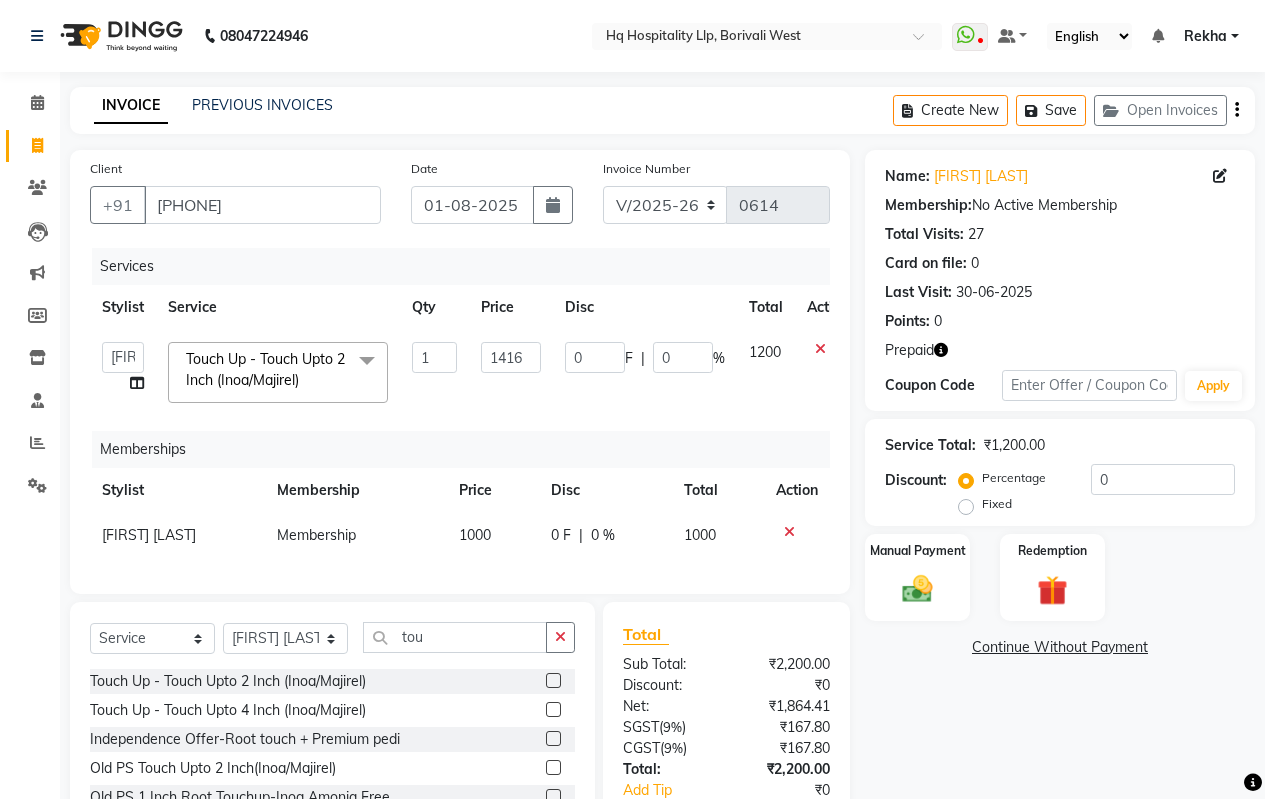 click on "Name: [FIRST] [LAST] Membership:  No Active Membership  Total Visits:  27 Card on file:  0 Last Visit:   30-06-2025 Points:   0  Prepaid Coupon Code Apply Service Total:  ₹1,200.00  Discount:  Percentage   Fixed  0 Manual Payment Redemption  Continue Without Payment" 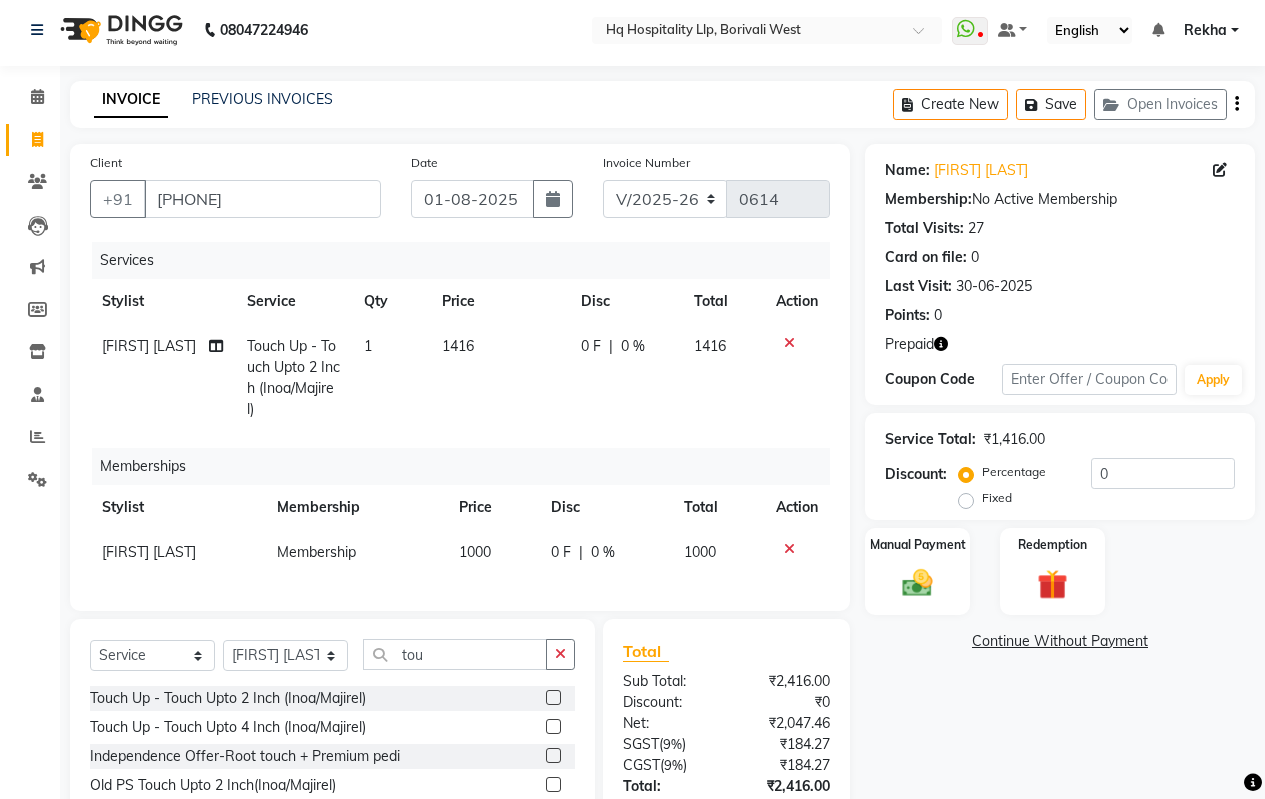 scroll, scrollTop: 165, scrollLeft: 0, axis: vertical 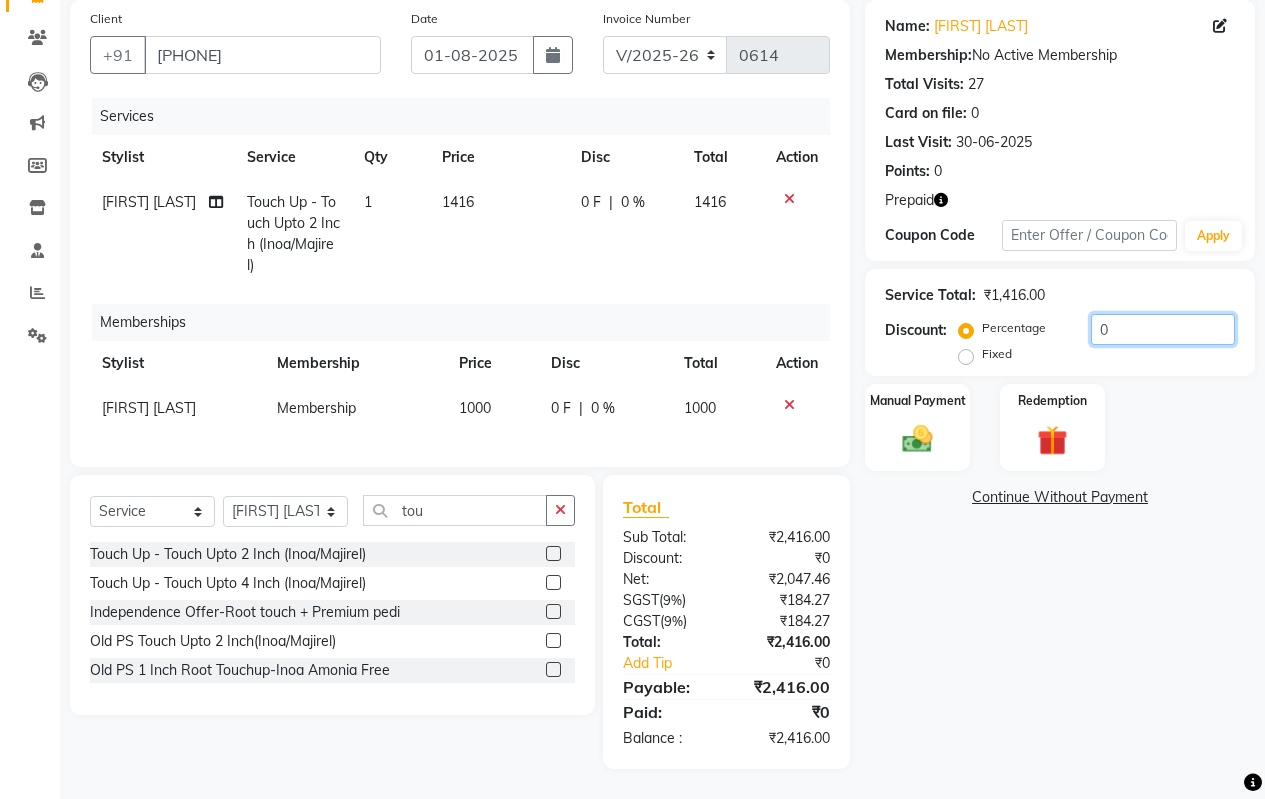 click on "0" 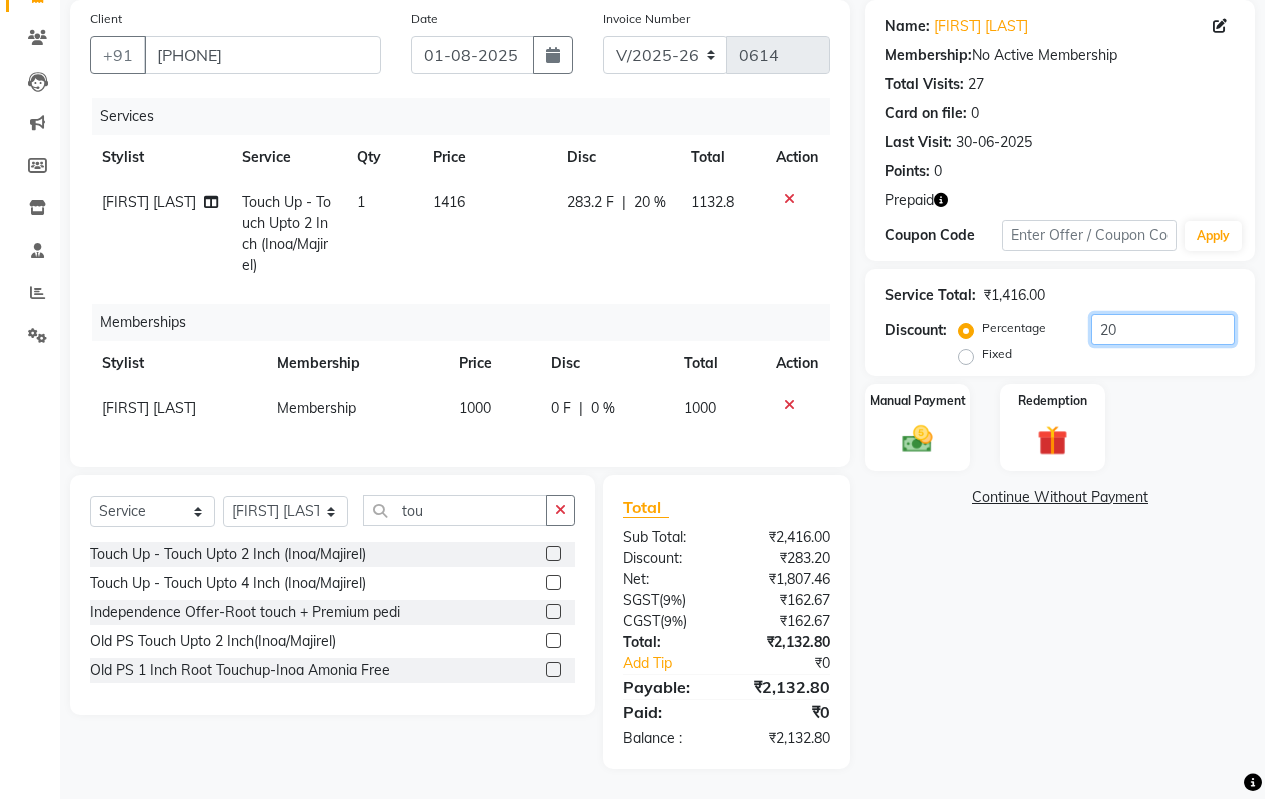 type on "20" 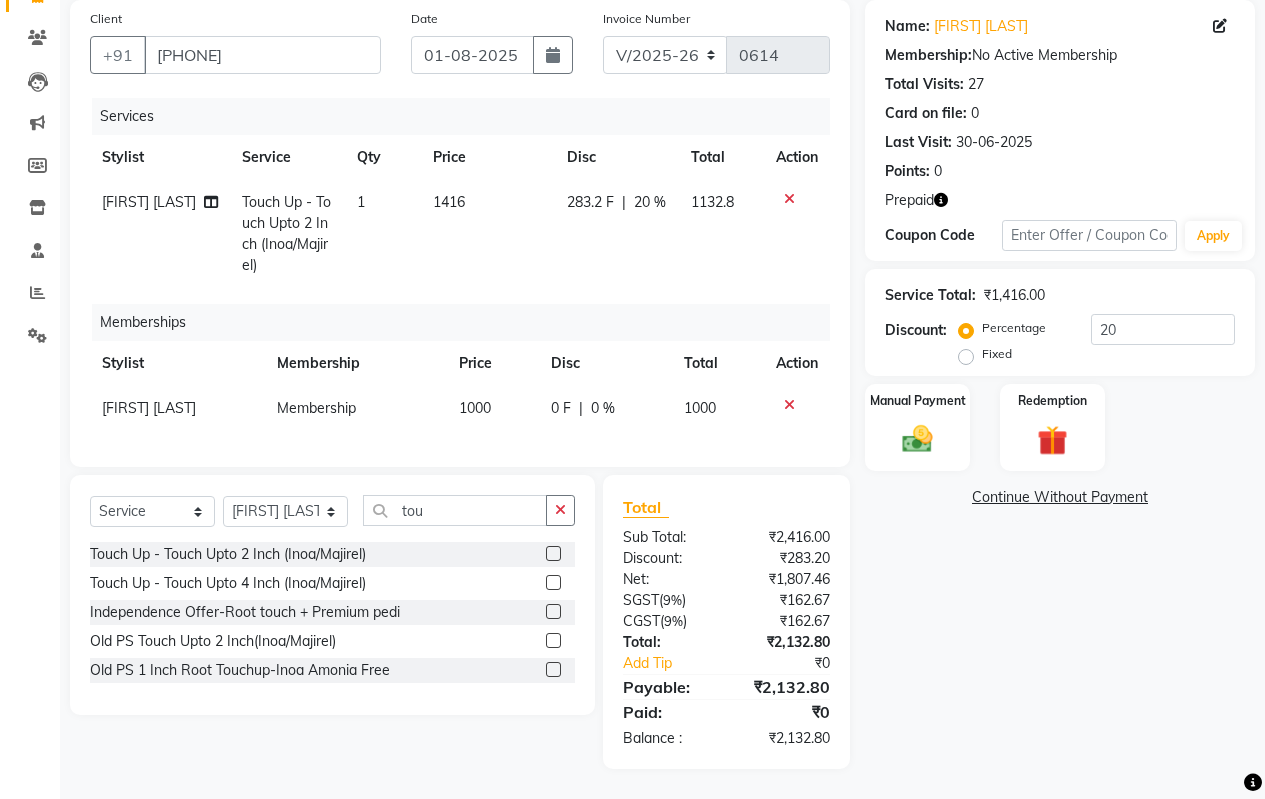 click on "Name: [FIRST] [LAST] Membership:  No Active Membership  Total Visits:  27 Card on file:  0 Last Visit:   30-06-2025 Points:   0  Prepaid Coupon Code Apply Service Total:  ₹1,416.00  Discount:  Percentage   Fixed  20 Manual Payment Redemption  Continue Without Payment" 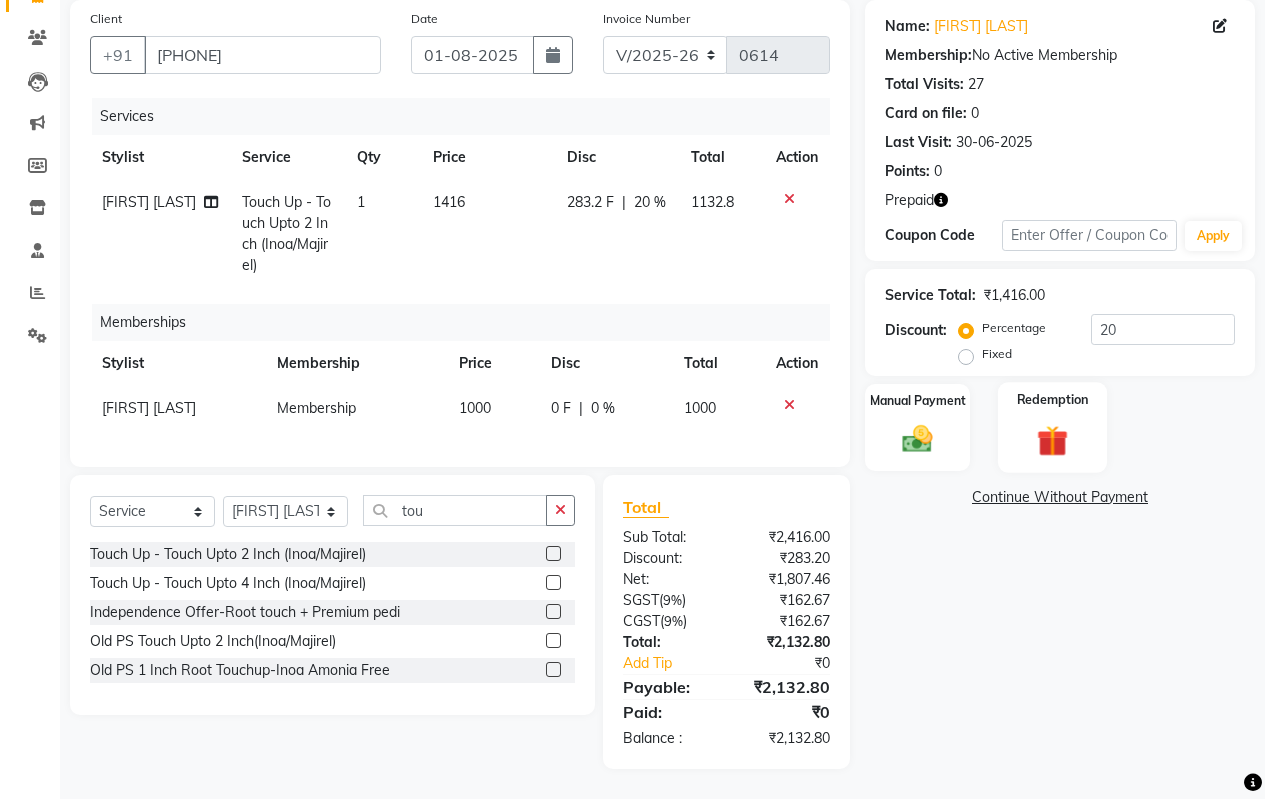 click on "Redemption" 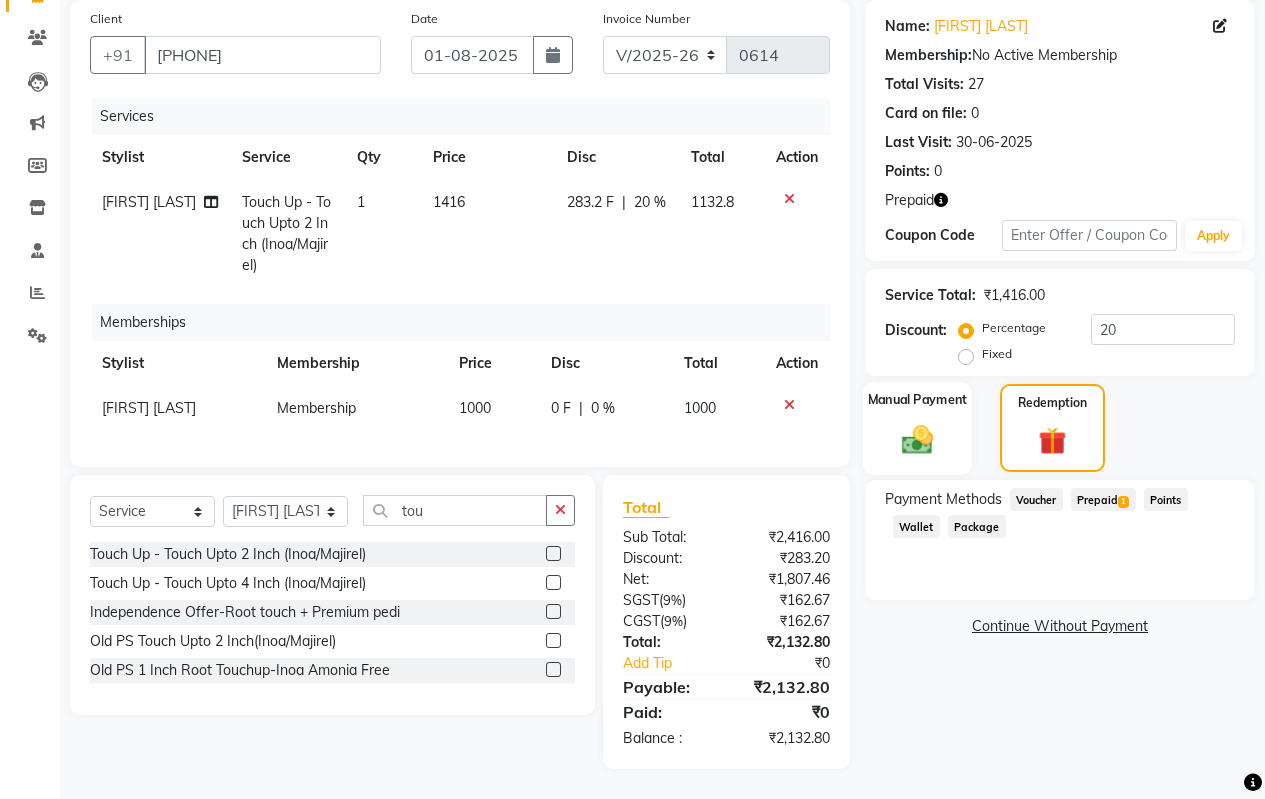 click on "Manual Payment" 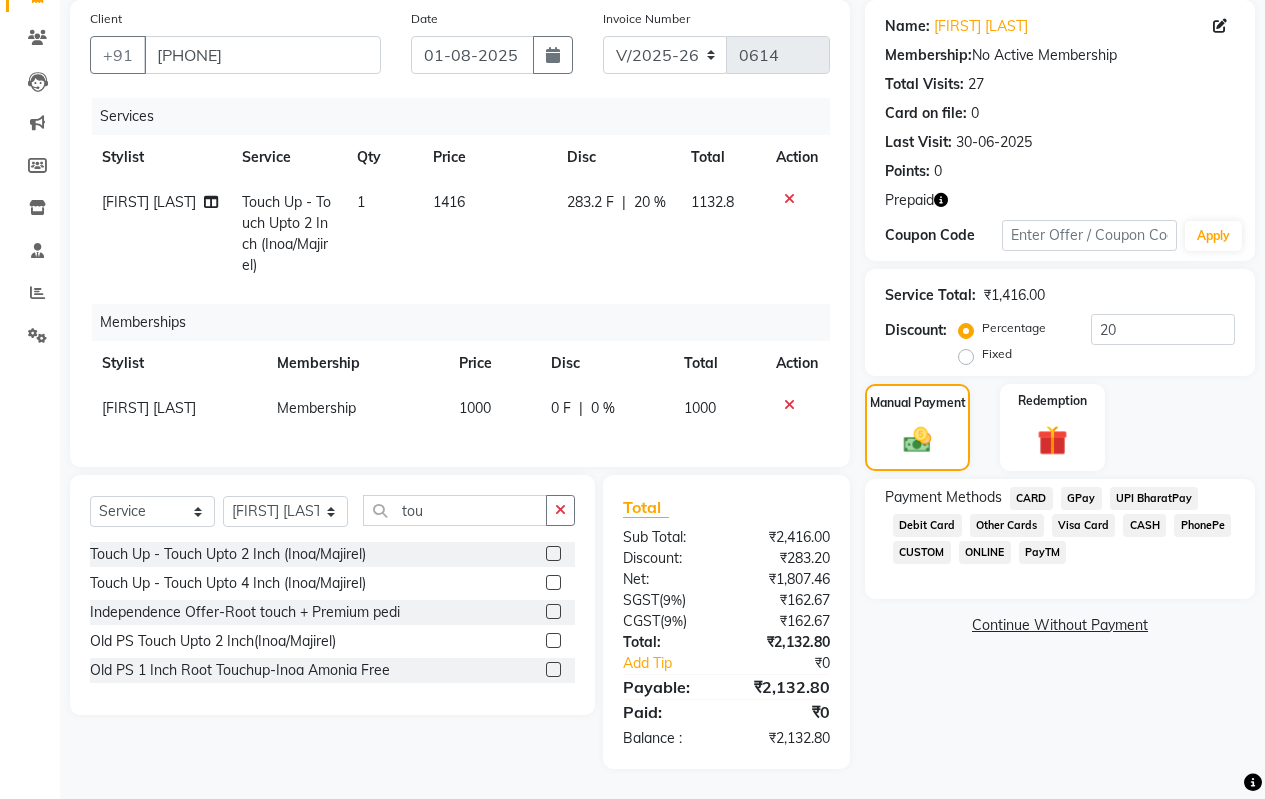 click on "CARD" 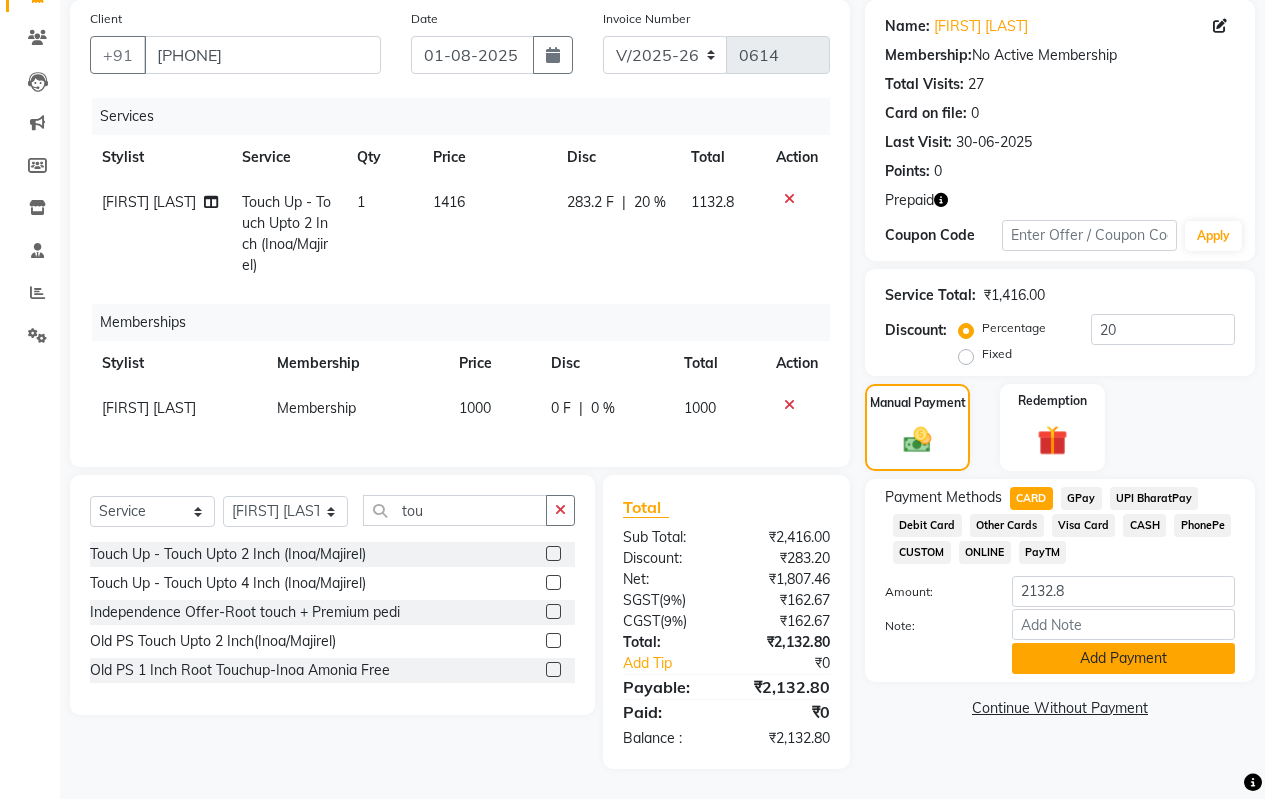 click on "Add Payment" 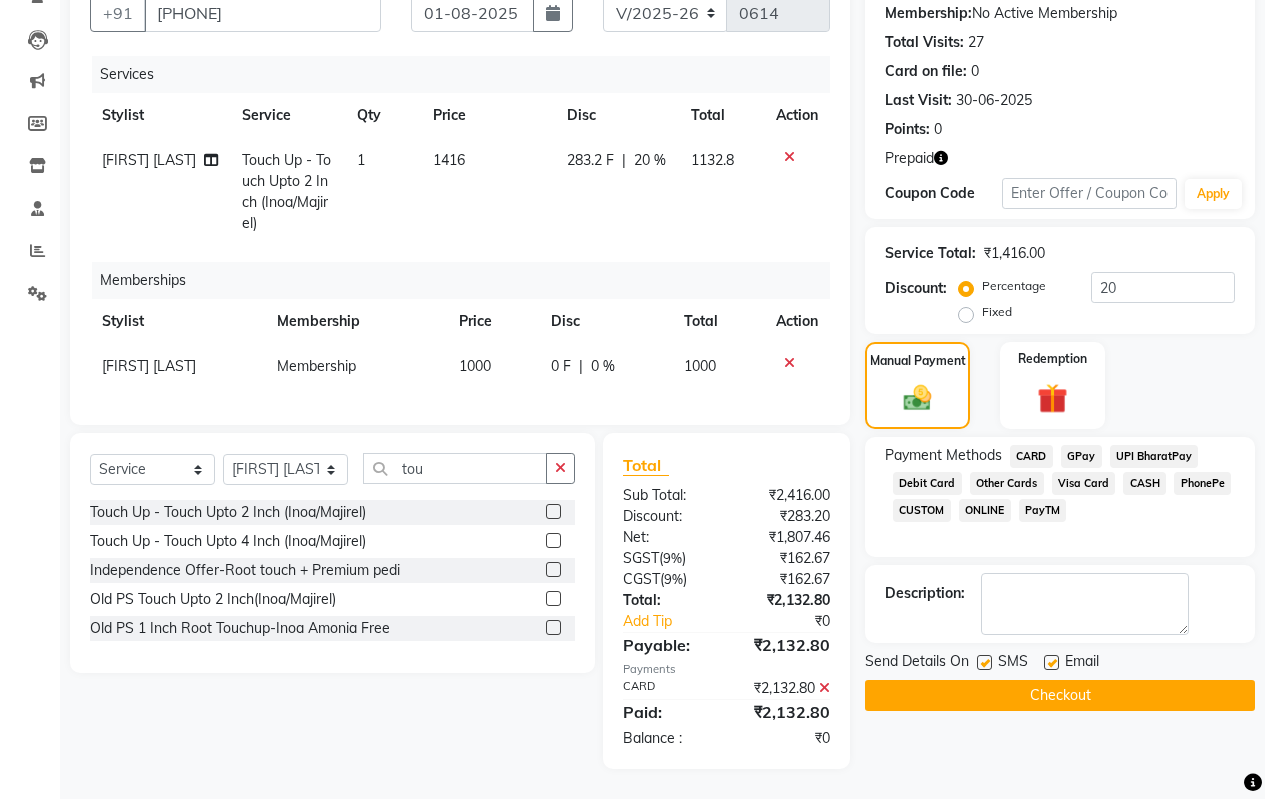 scroll, scrollTop: 207, scrollLeft: 0, axis: vertical 